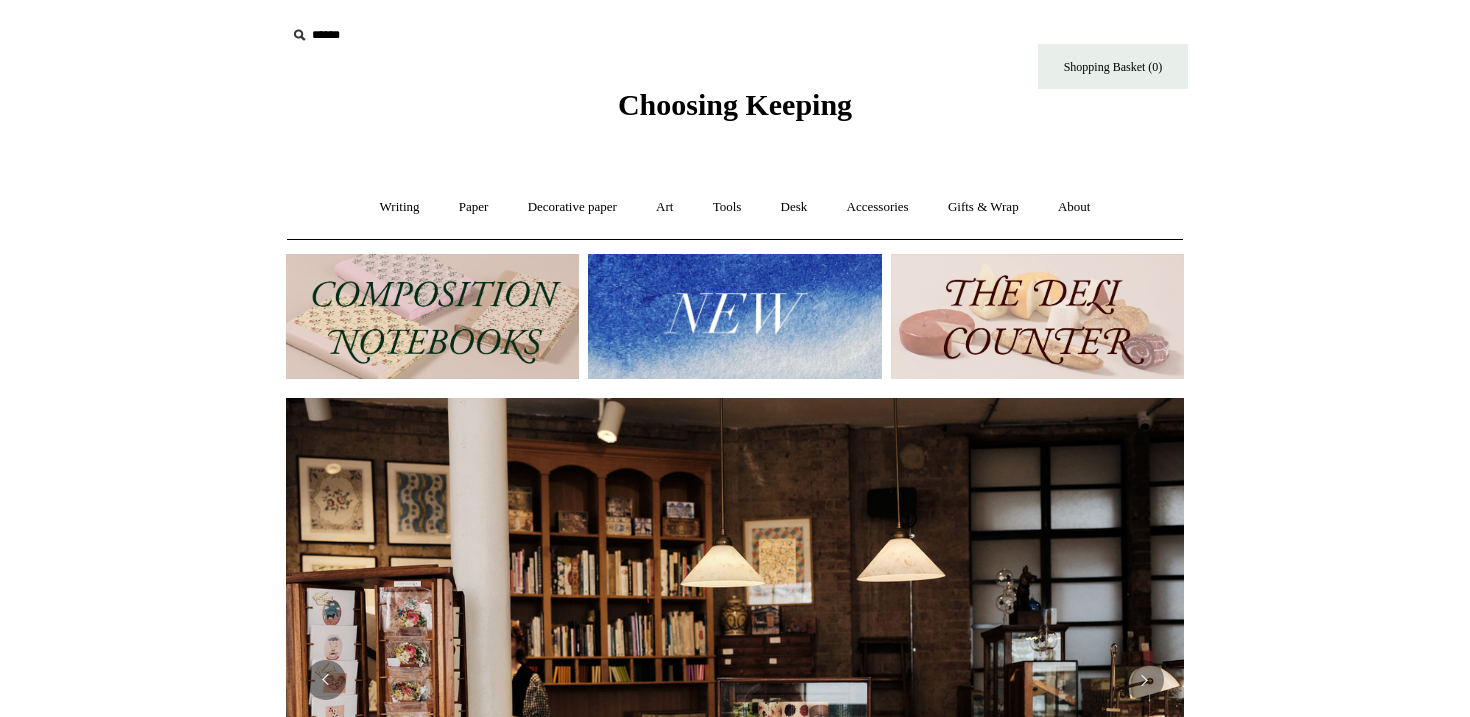 scroll, scrollTop: 0, scrollLeft: 0, axis: both 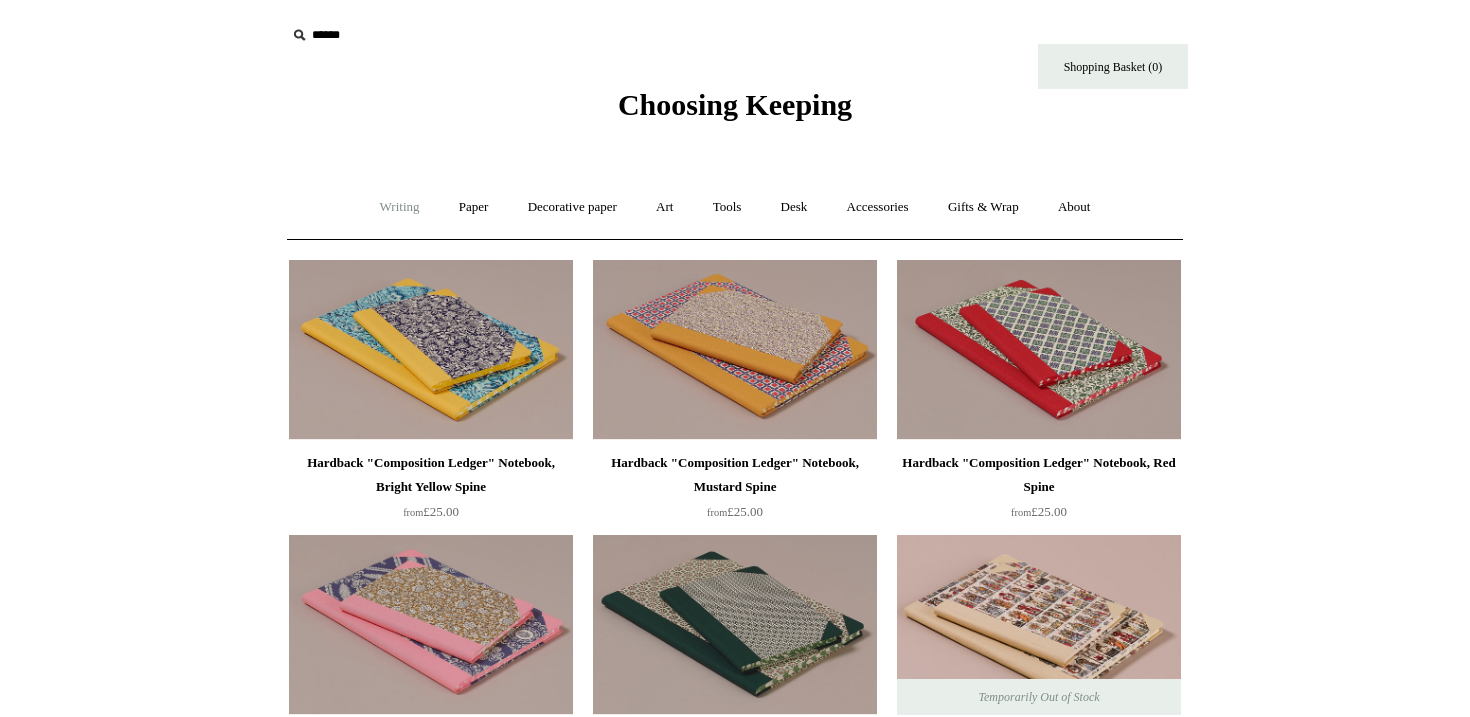 click on "Writing +" at bounding box center [400, 207] 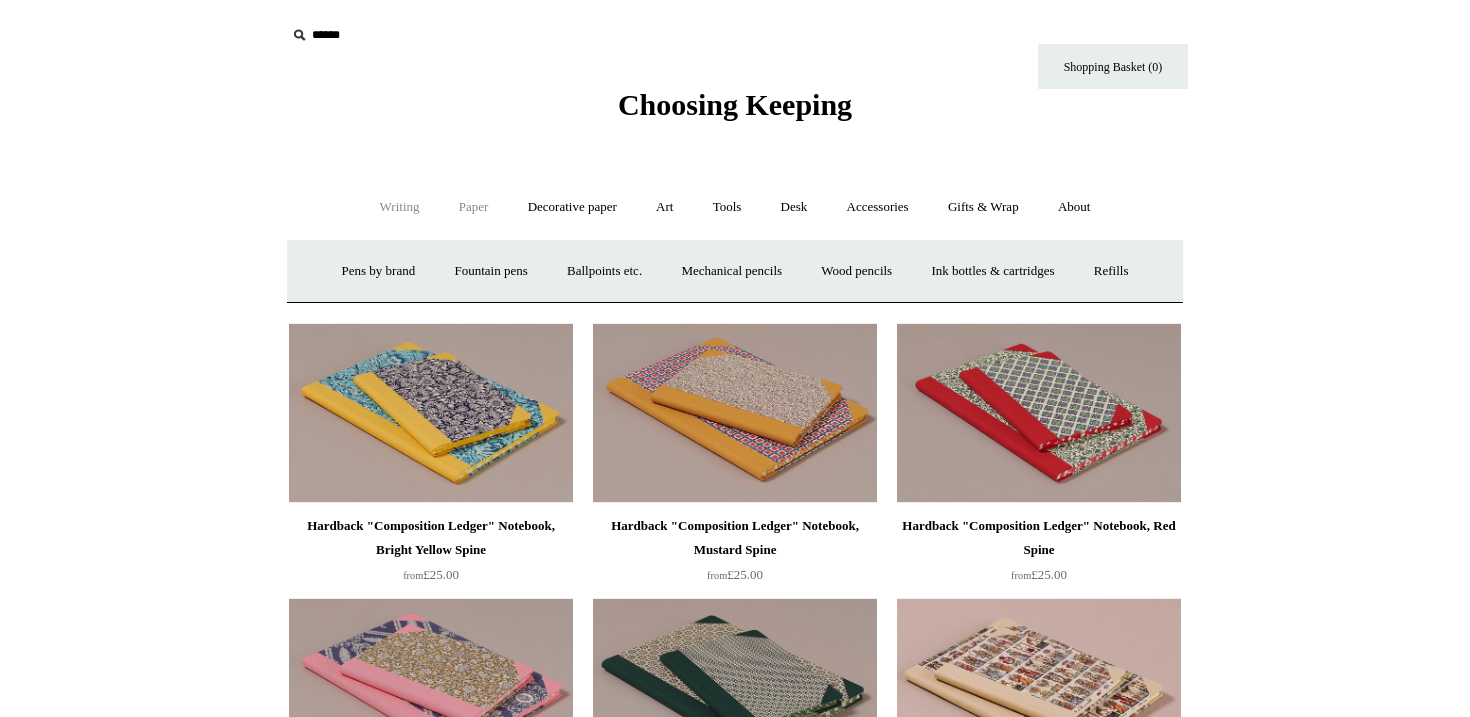 click on "Paper +" at bounding box center (474, 207) 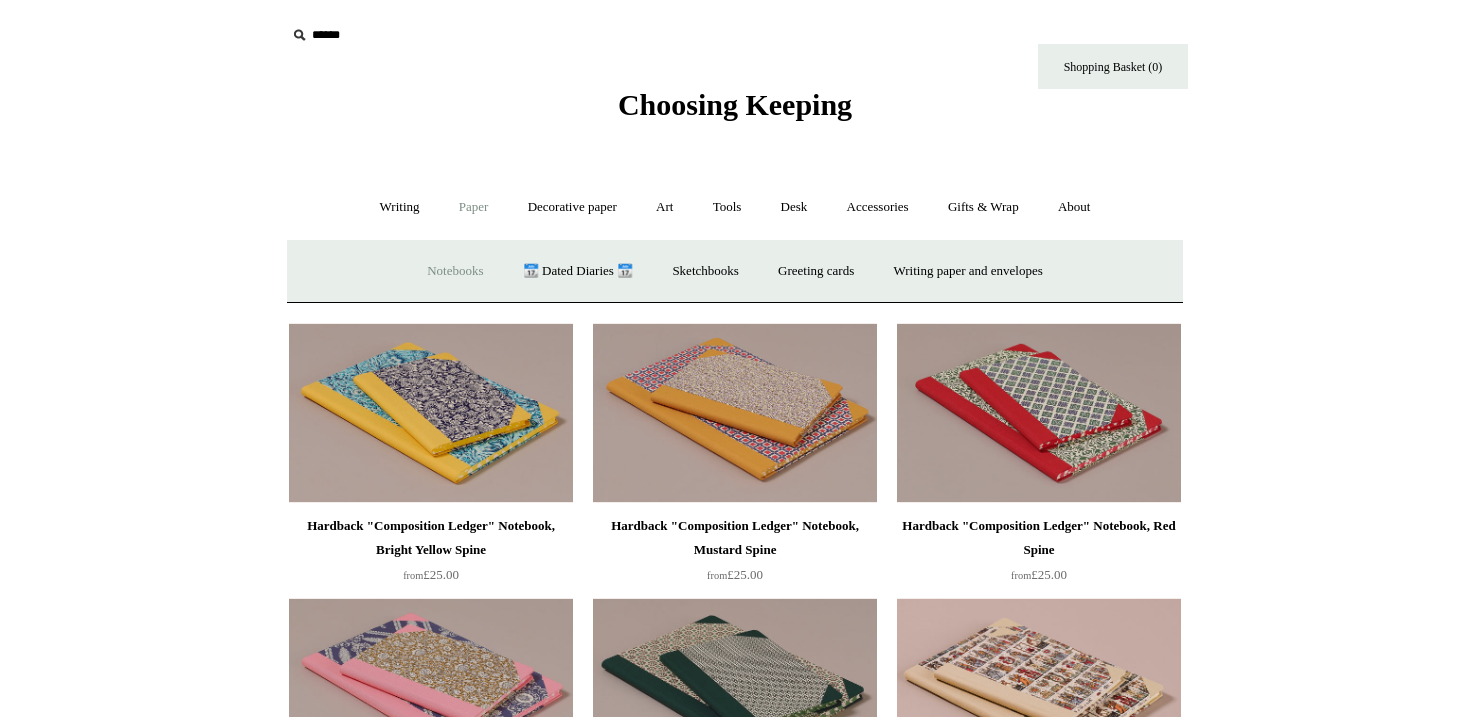 click on "Notebooks +" at bounding box center [455, 271] 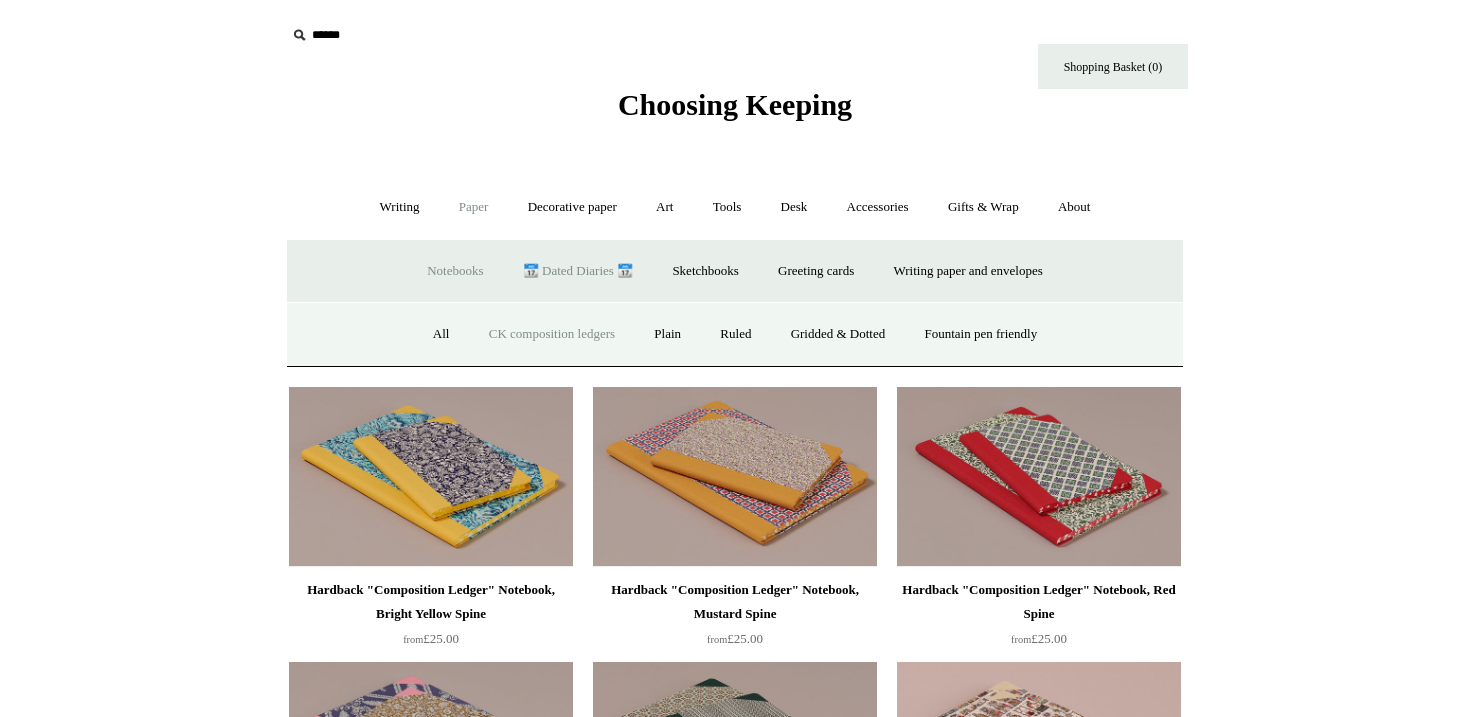 click on "📆 Dated Diaries 📆" at bounding box center [578, 271] 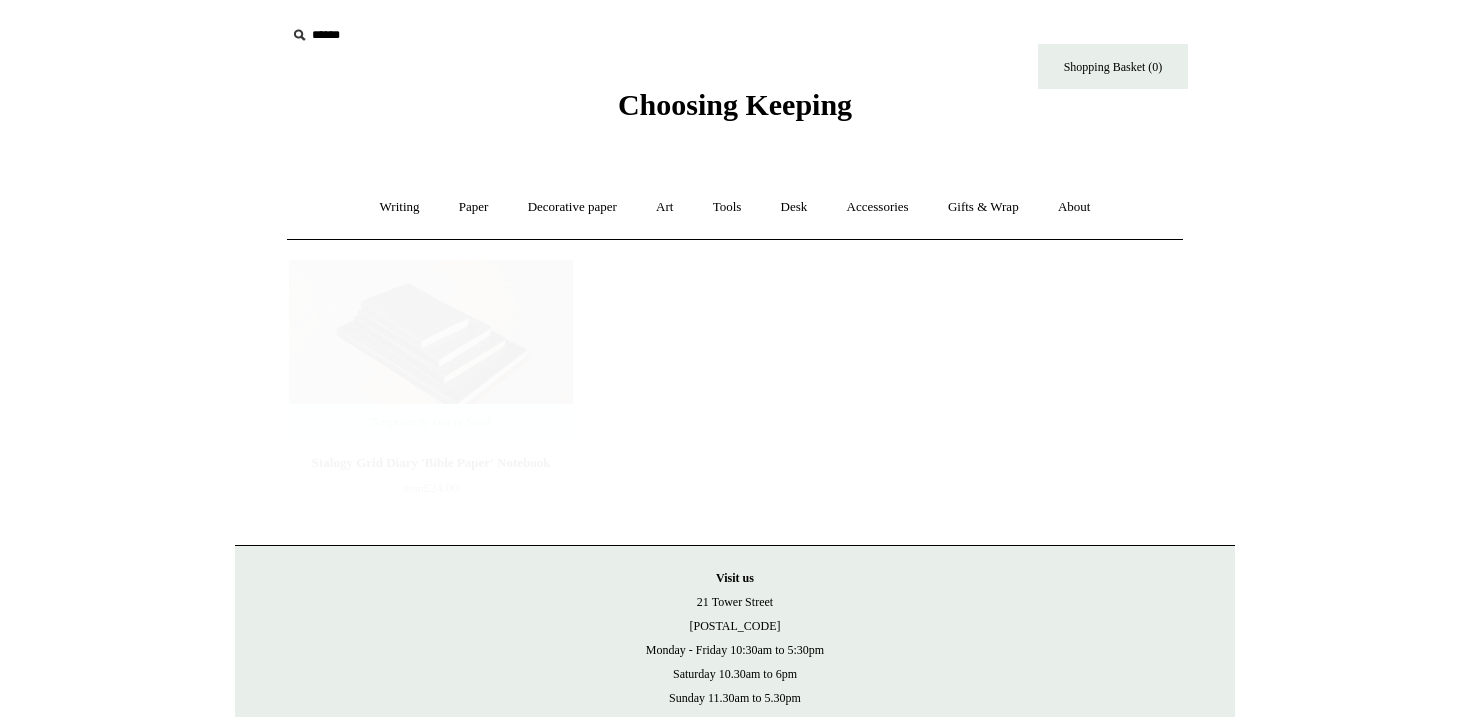 scroll, scrollTop: 0, scrollLeft: 0, axis: both 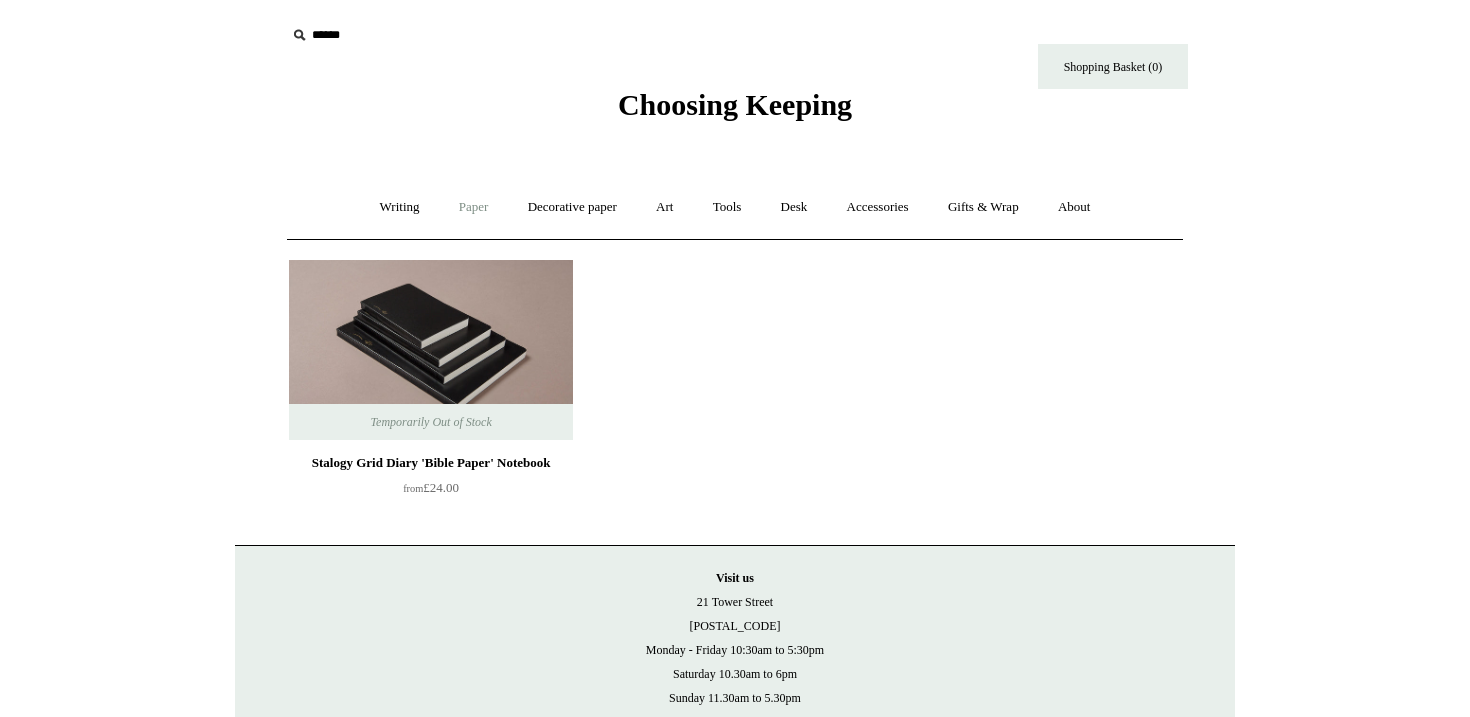 click on "Paper +" at bounding box center [474, 207] 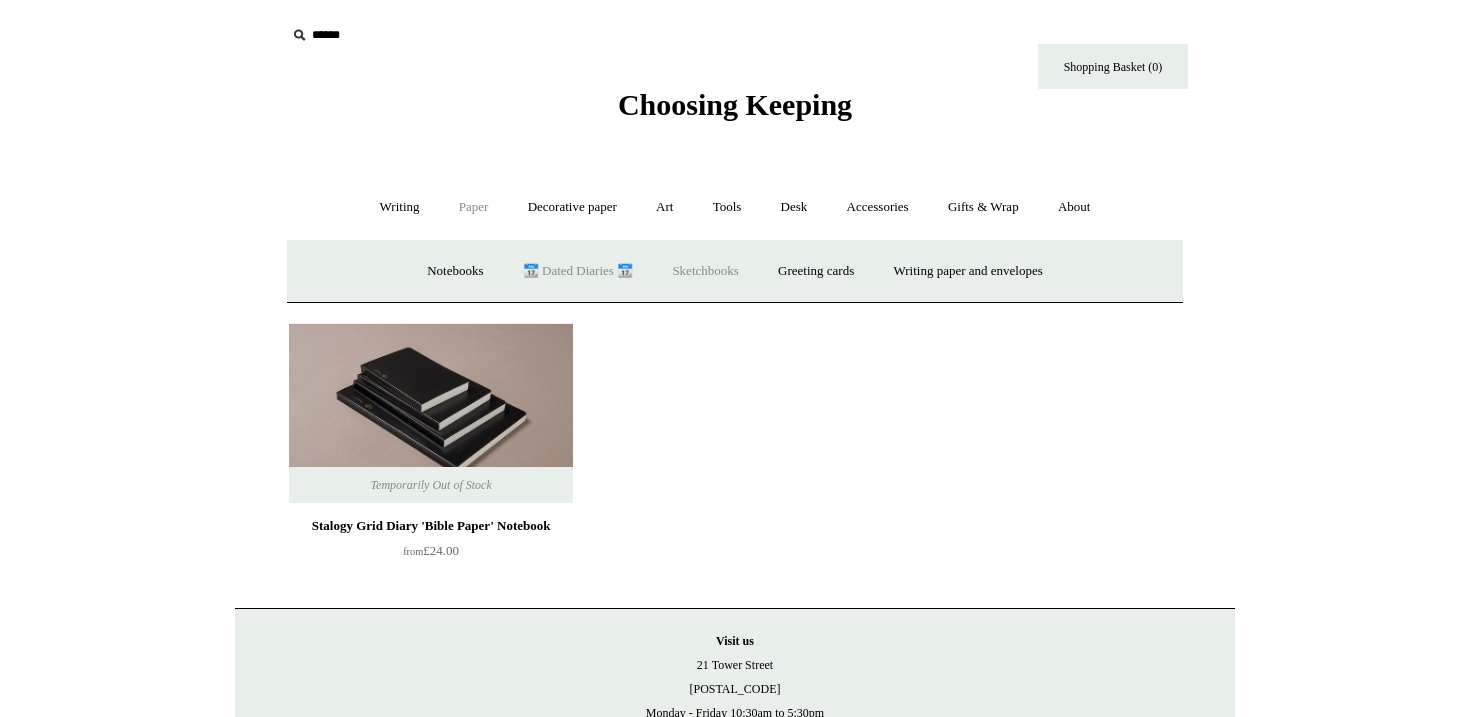 click on "Sketchbooks +" at bounding box center (705, 271) 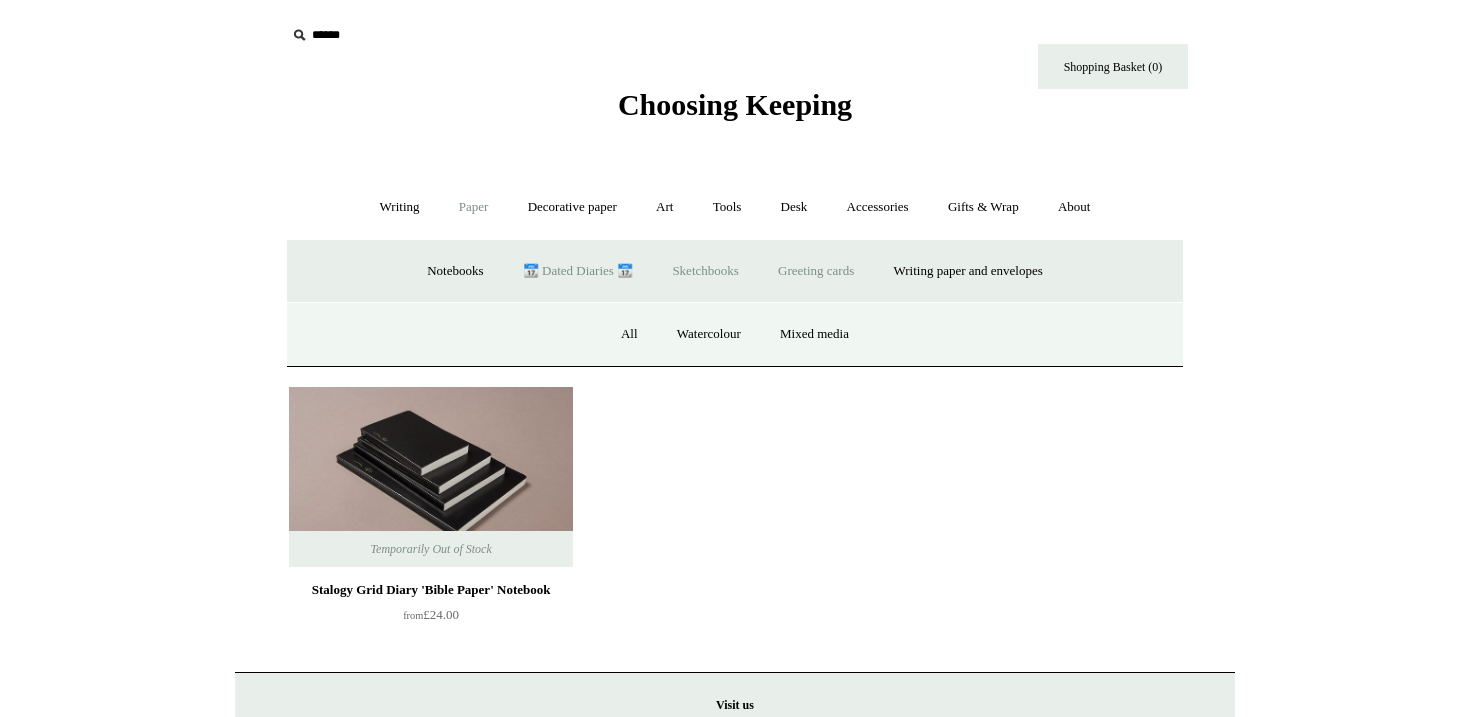click on "Greeting cards +" at bounding box center (816, 271) 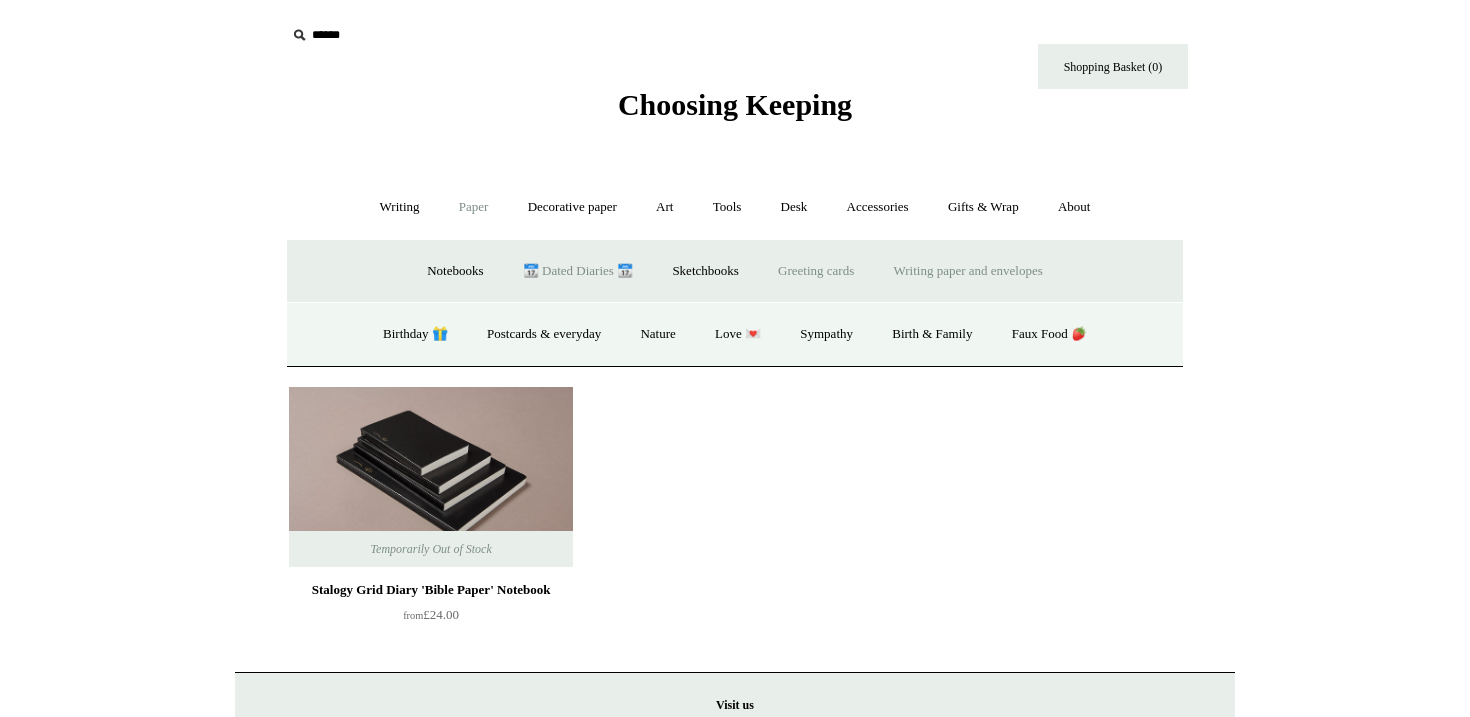 click on "Writing paper and envelopes +" at bounding box center (968, 271) 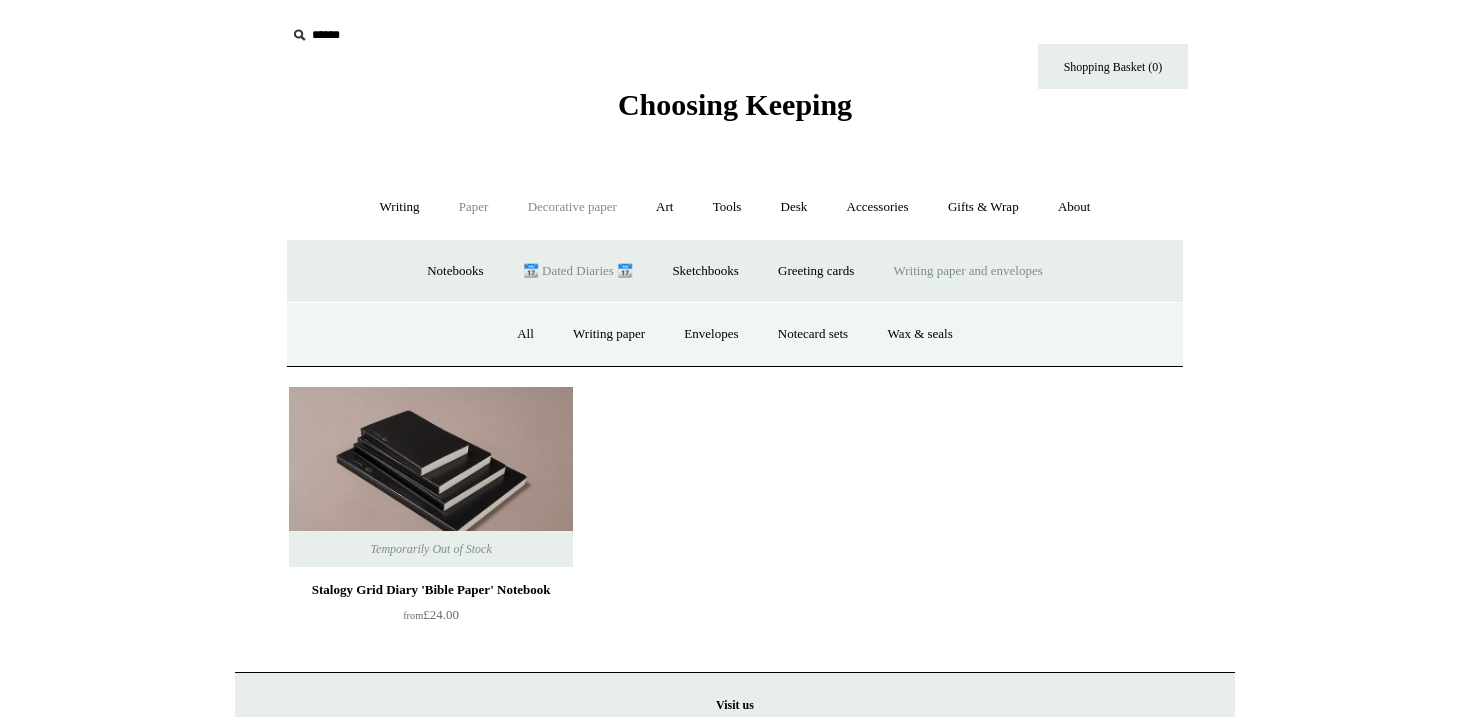 click on "Decorative paper +" at bounding box center [572, 207] 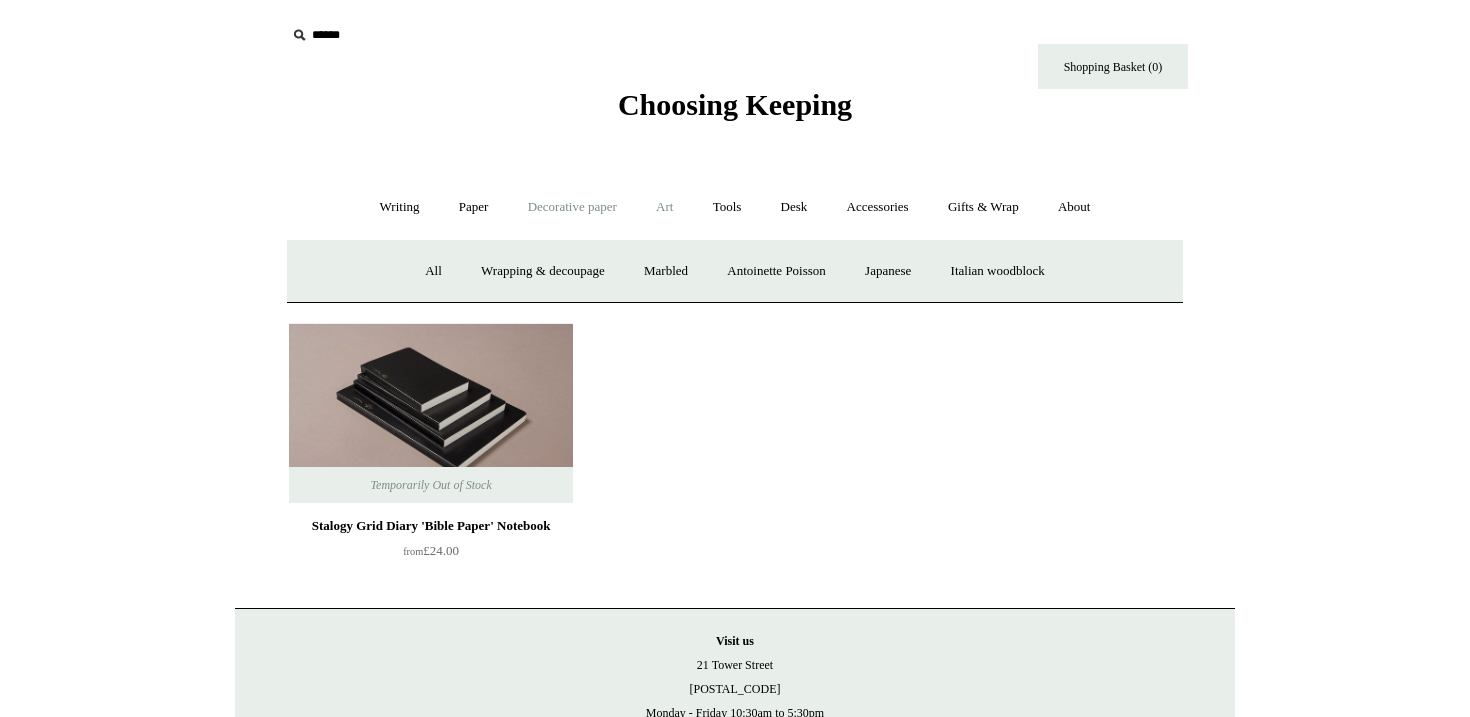 click on "Art +" at bounding box center [664, 207] 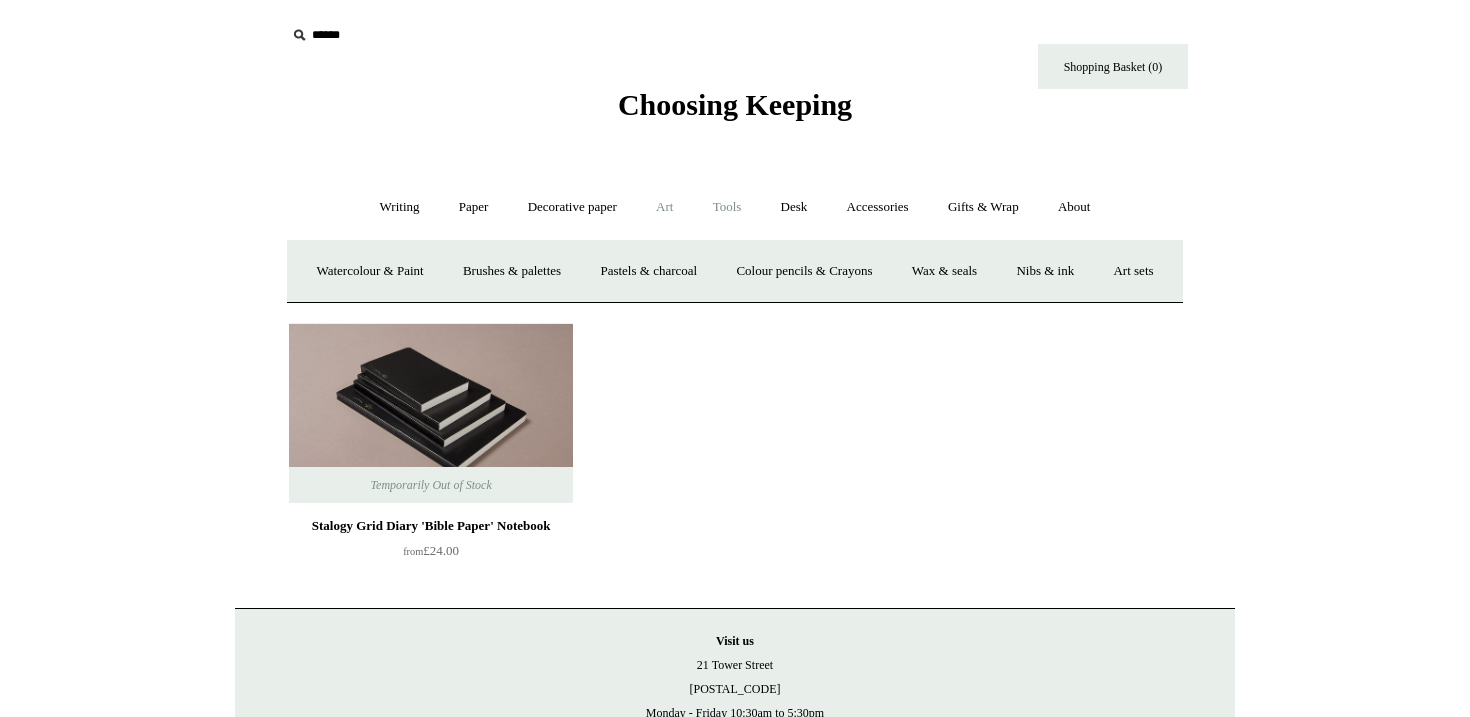 click on "Tools +" at bounding box center (727, 207) 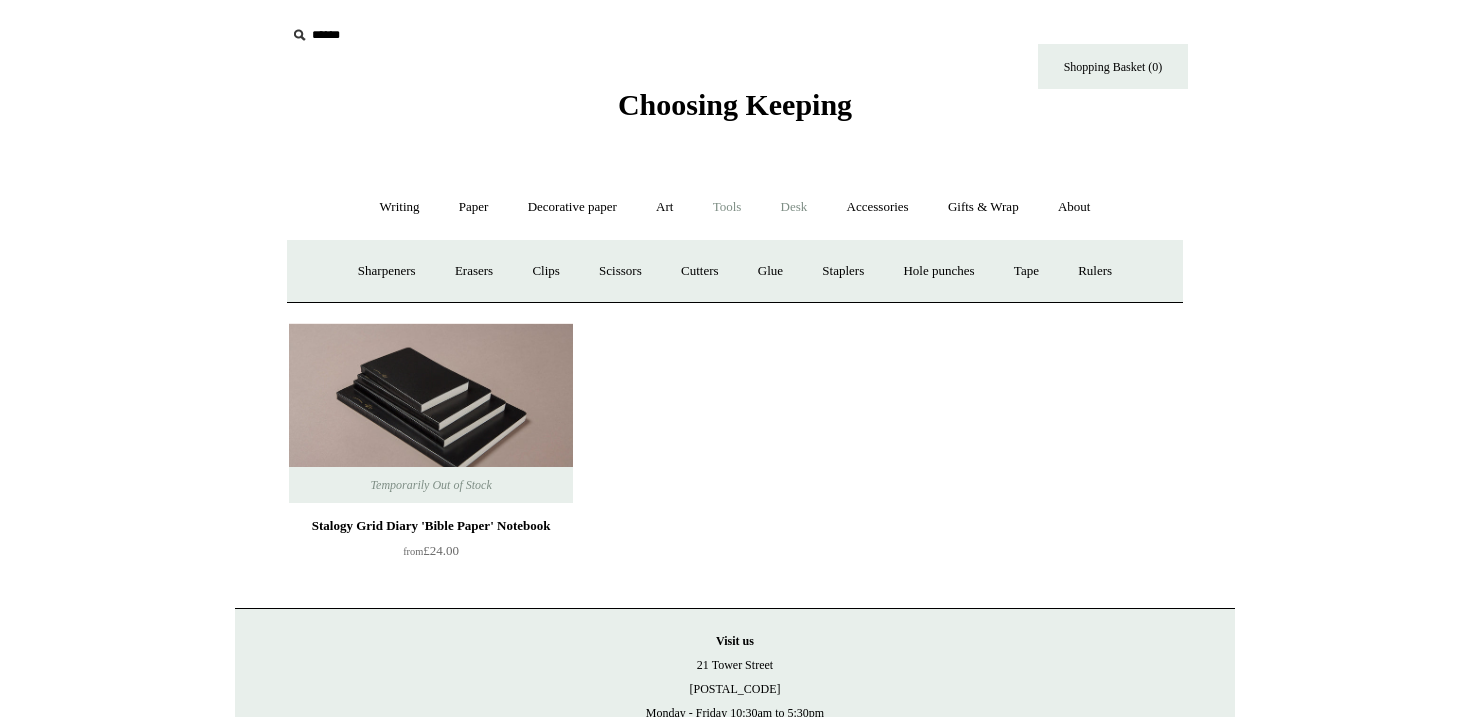 click on "Desk +" at bounding box center (794, 207) 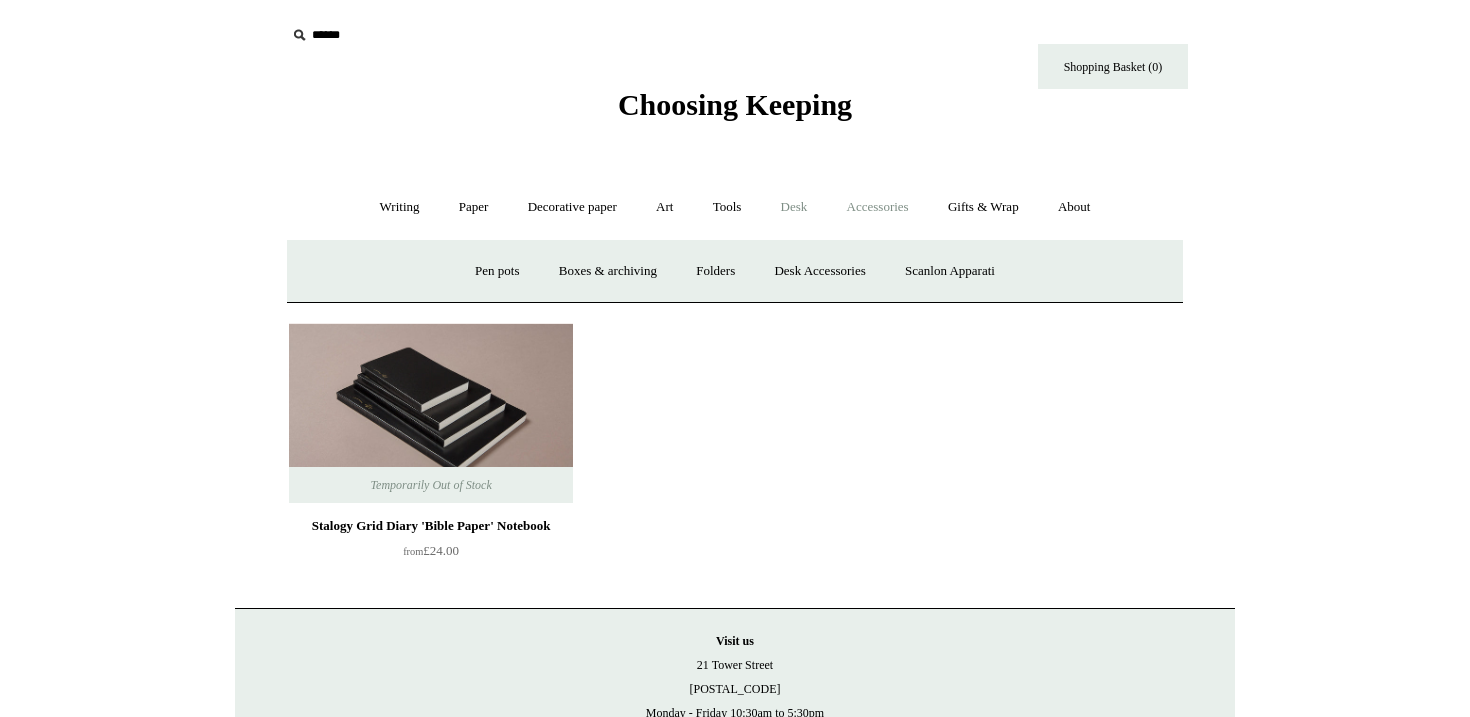 click on "Accessories +" at bounding box center [878, 207] 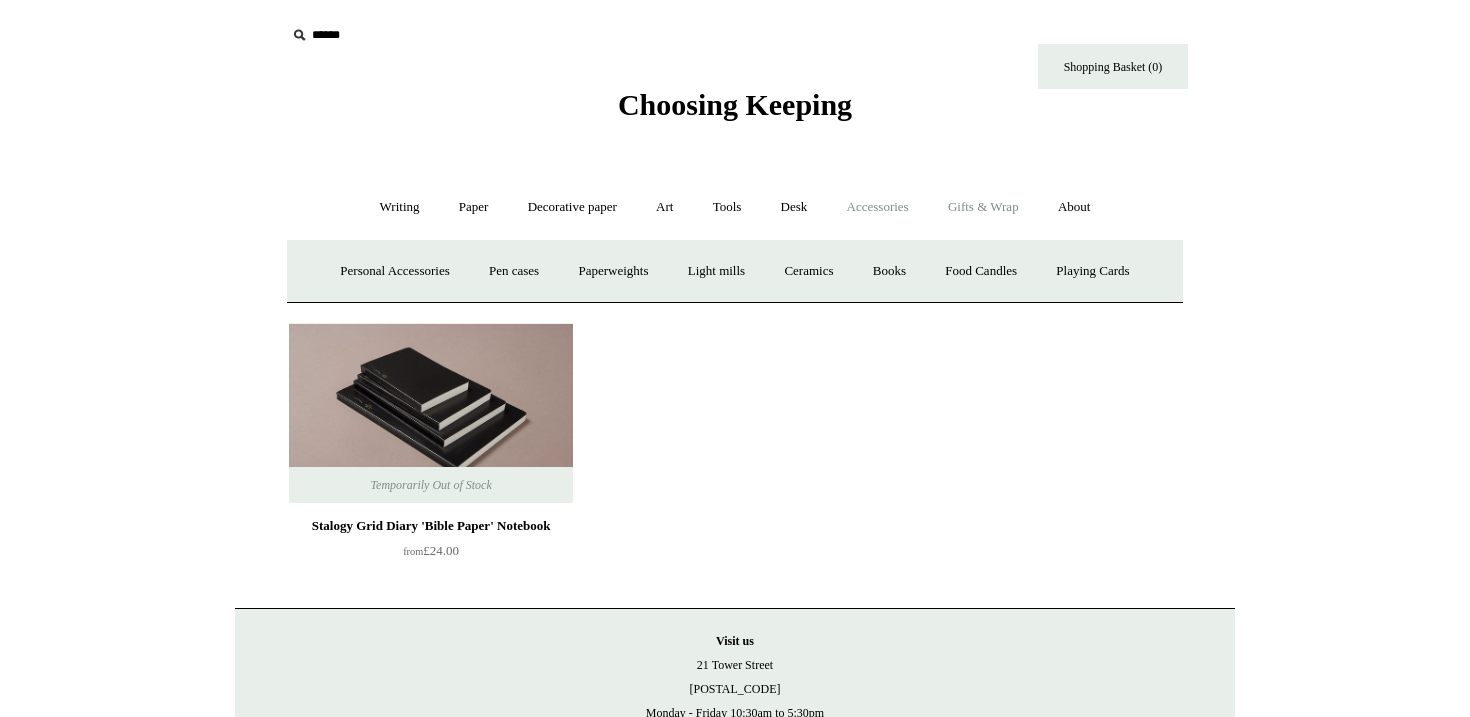 click on "Gifts & Wrap +" at bounding box center [983, 207] 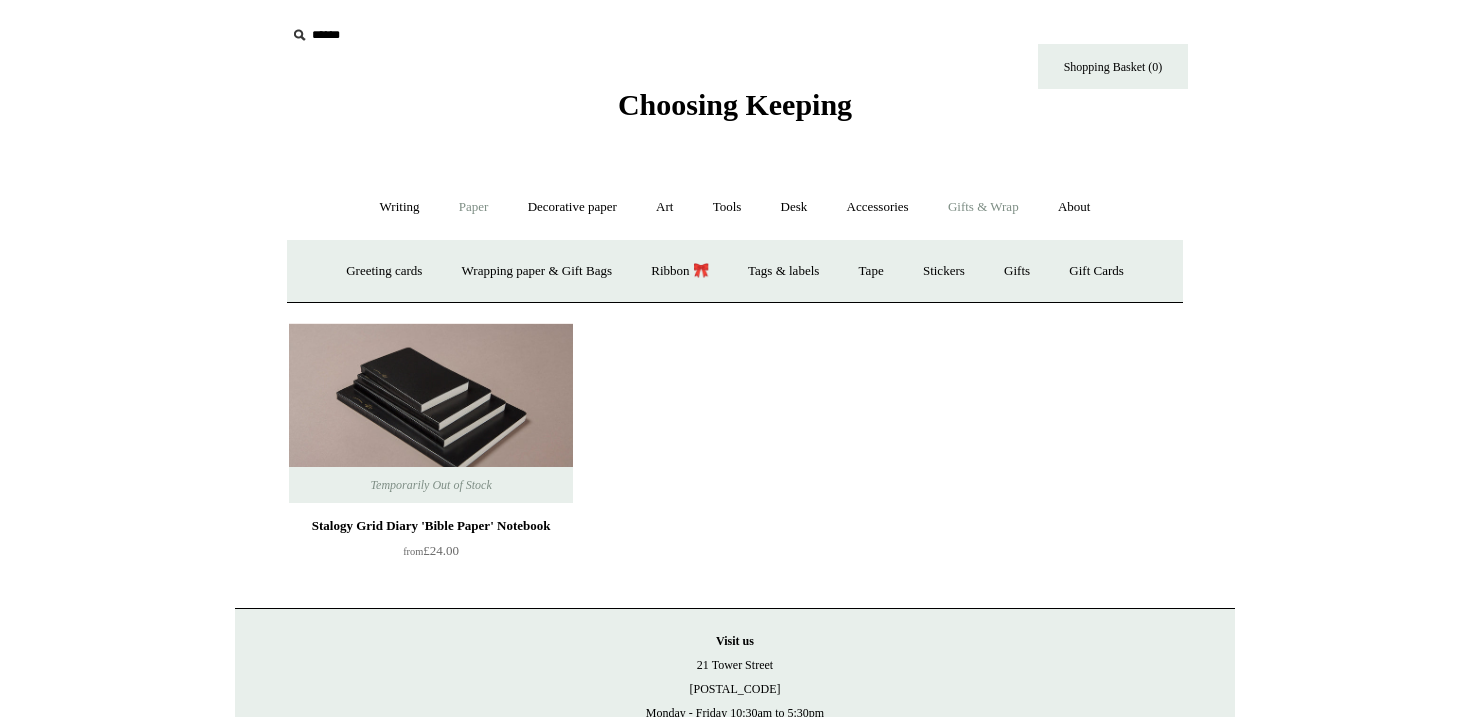 click on "Paper +" at bounding box center (474, 207) 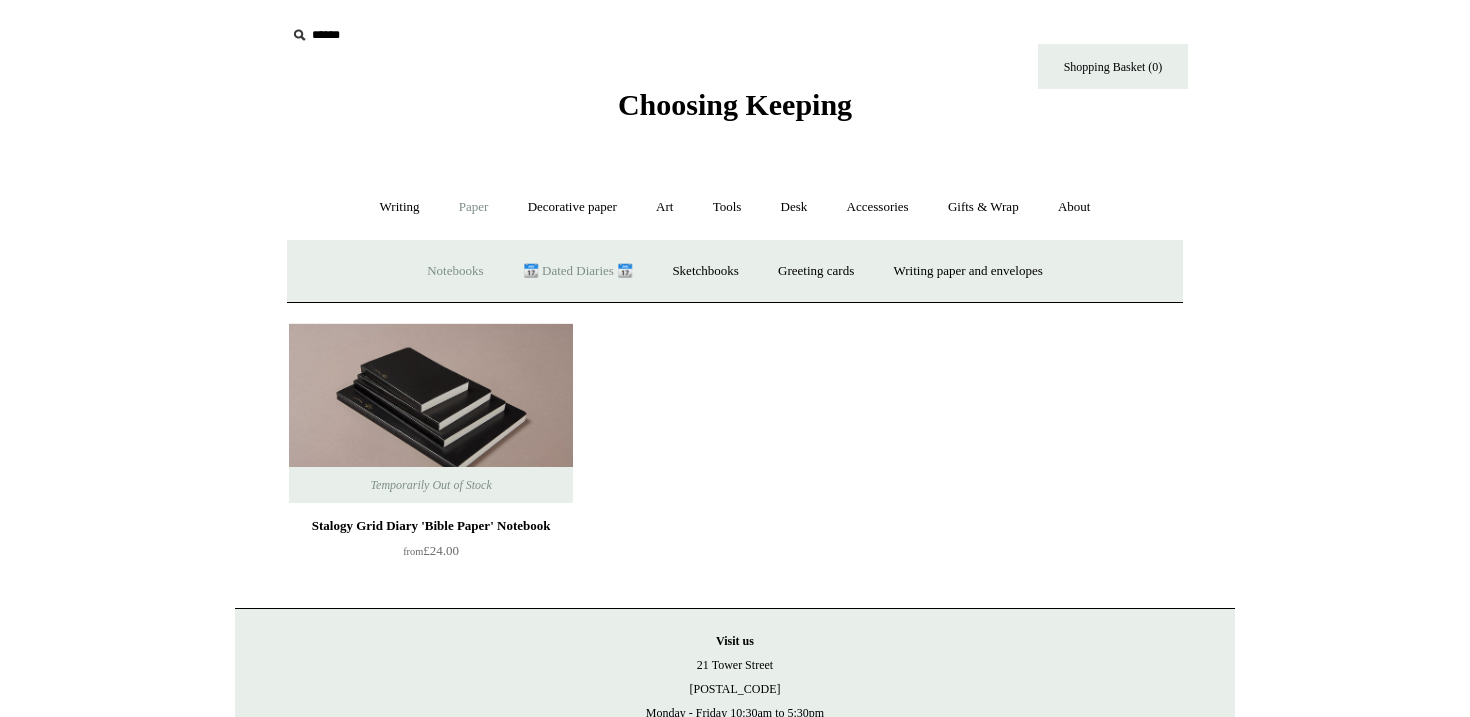 click on "Notebooks +" at bounding box center [455, 271] 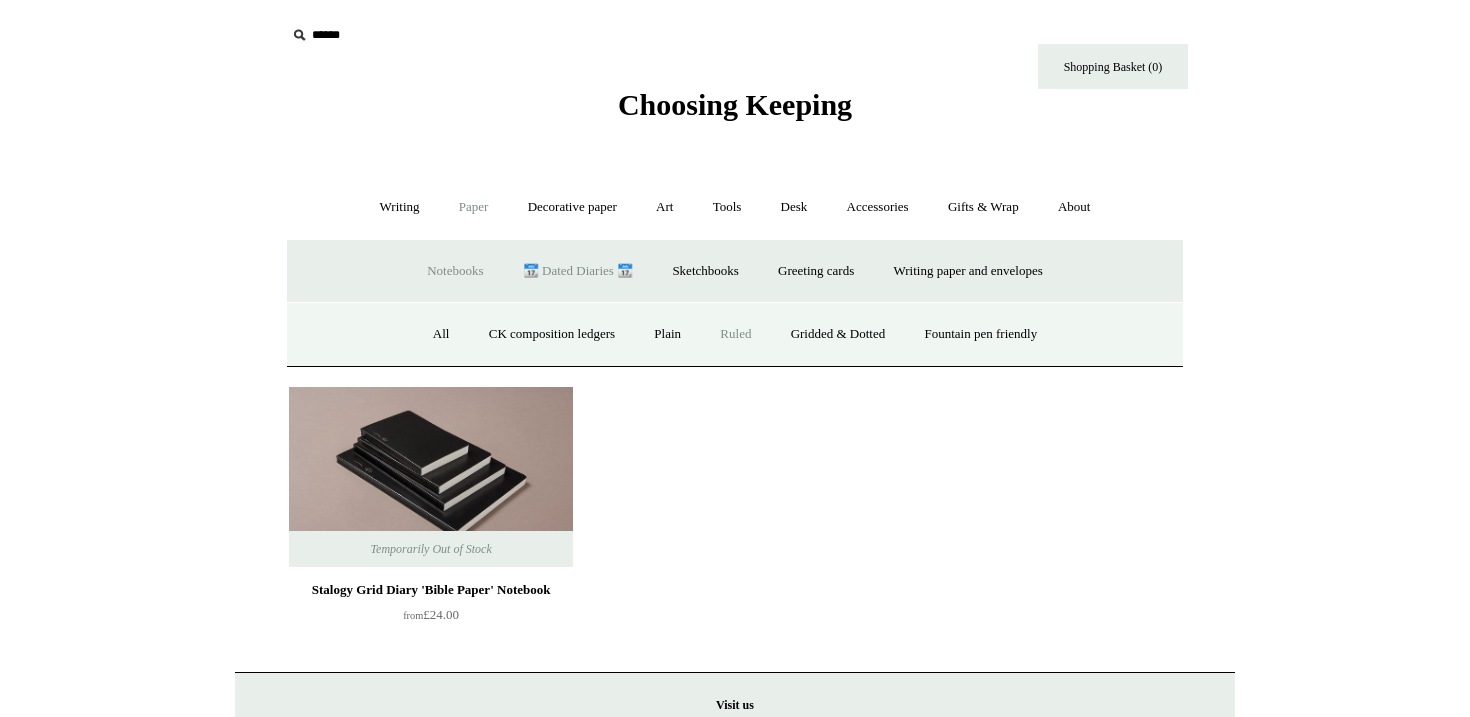 click on "Ruled" at bounding box center [735, 334] 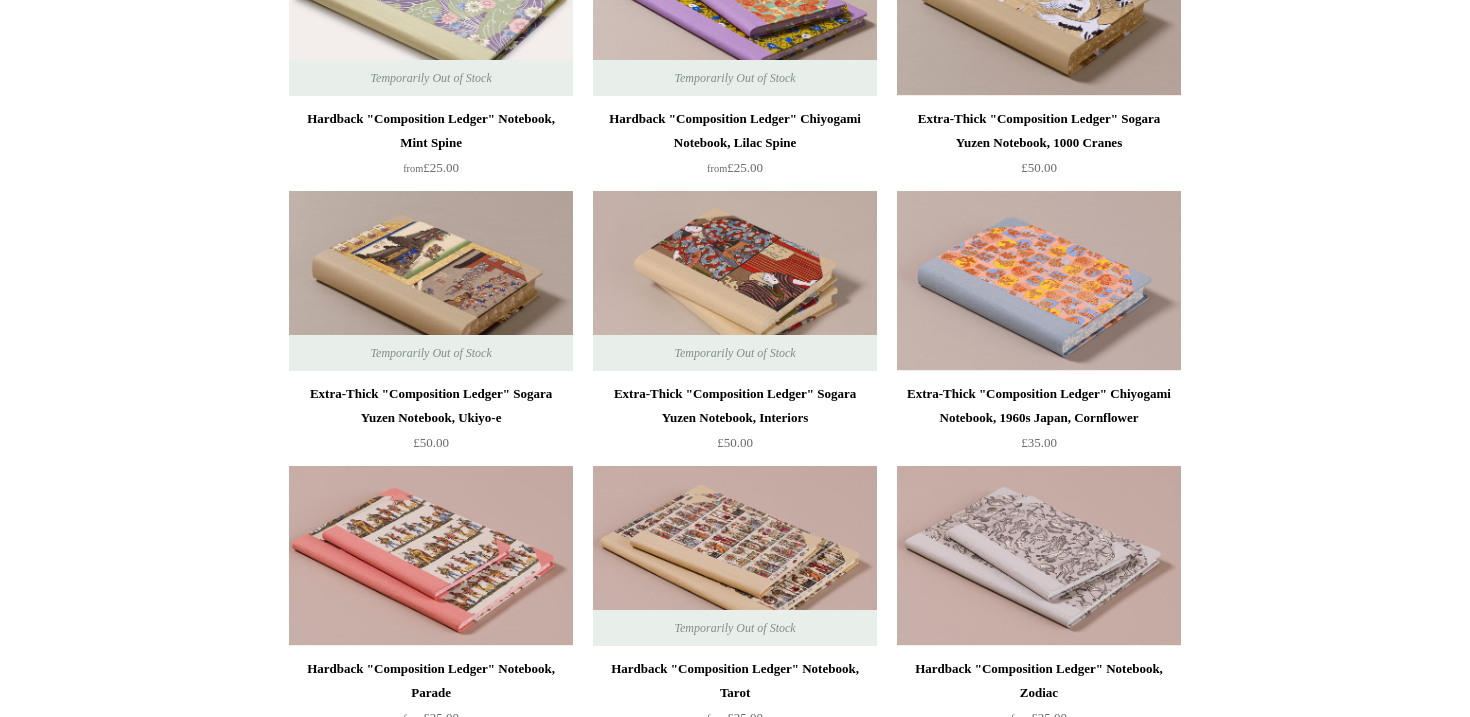 scroll, scrollTop: 2831, scrollLeft: 0, axis: vertical 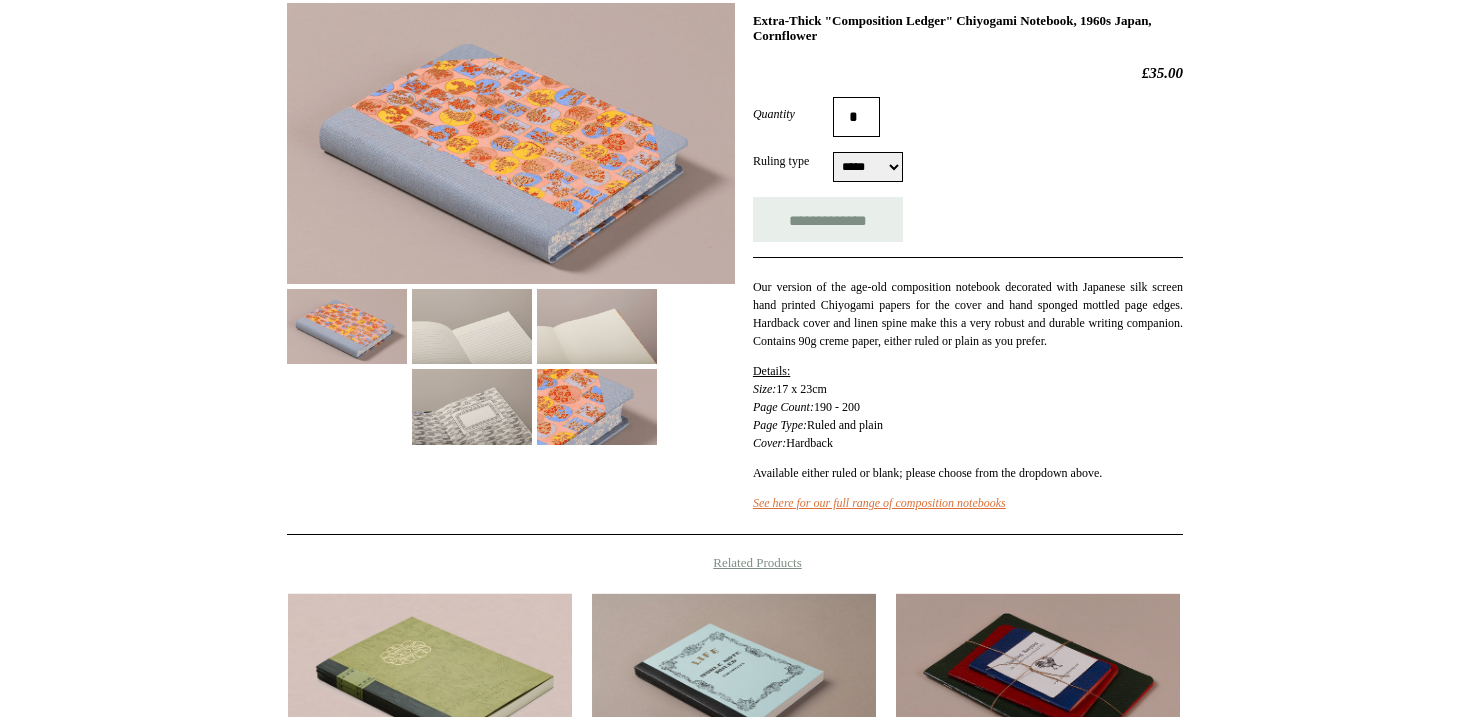 click at bounding box center [597, 406] 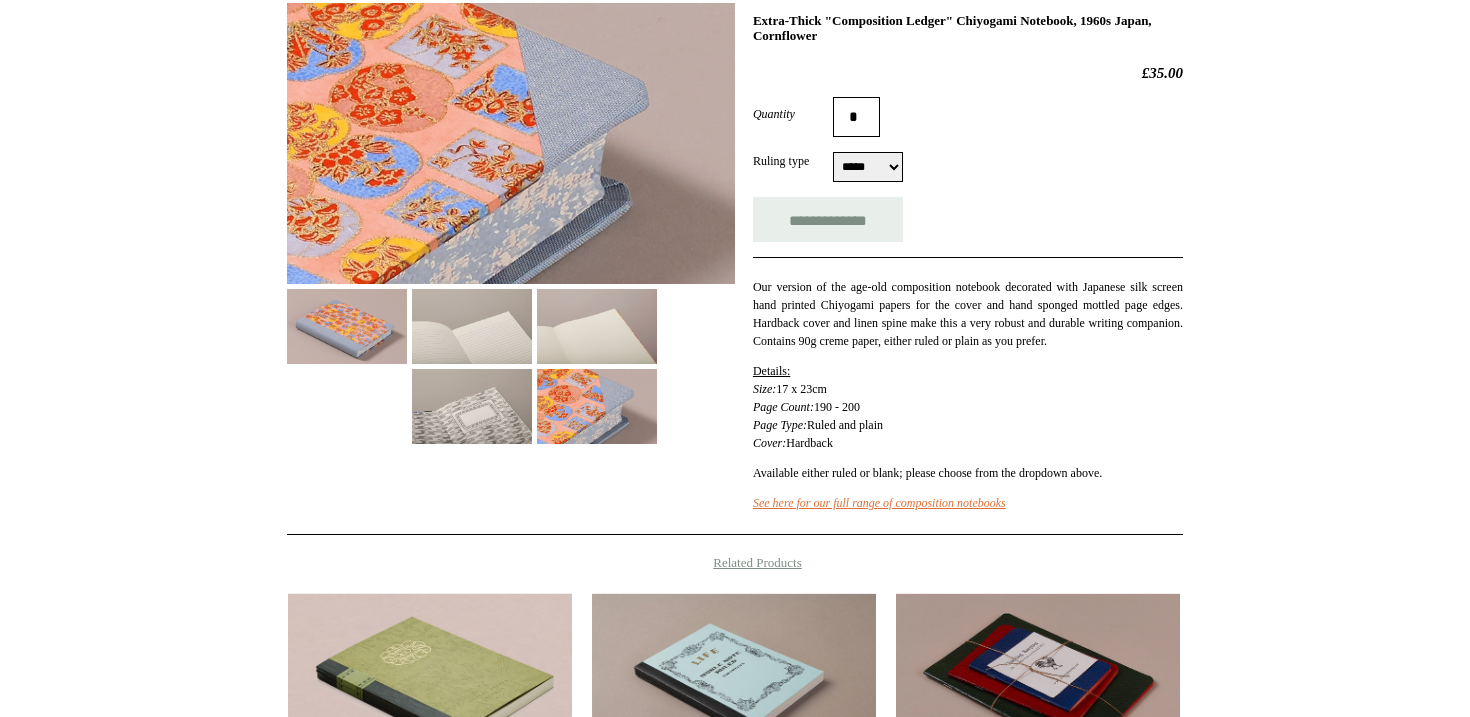 click at bounding box center [472, 406] 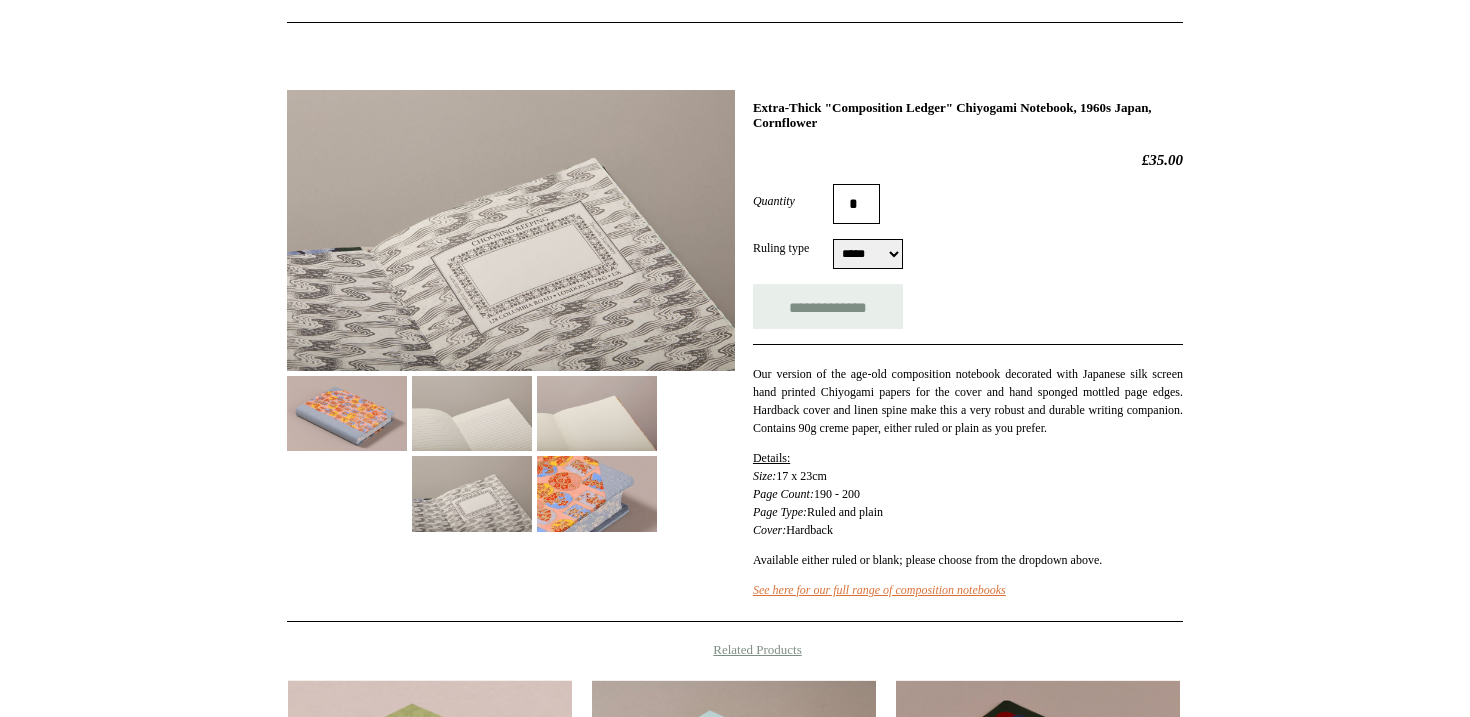 scroll, scrollTop: 214, scrollLeft: 0, axis: vertical 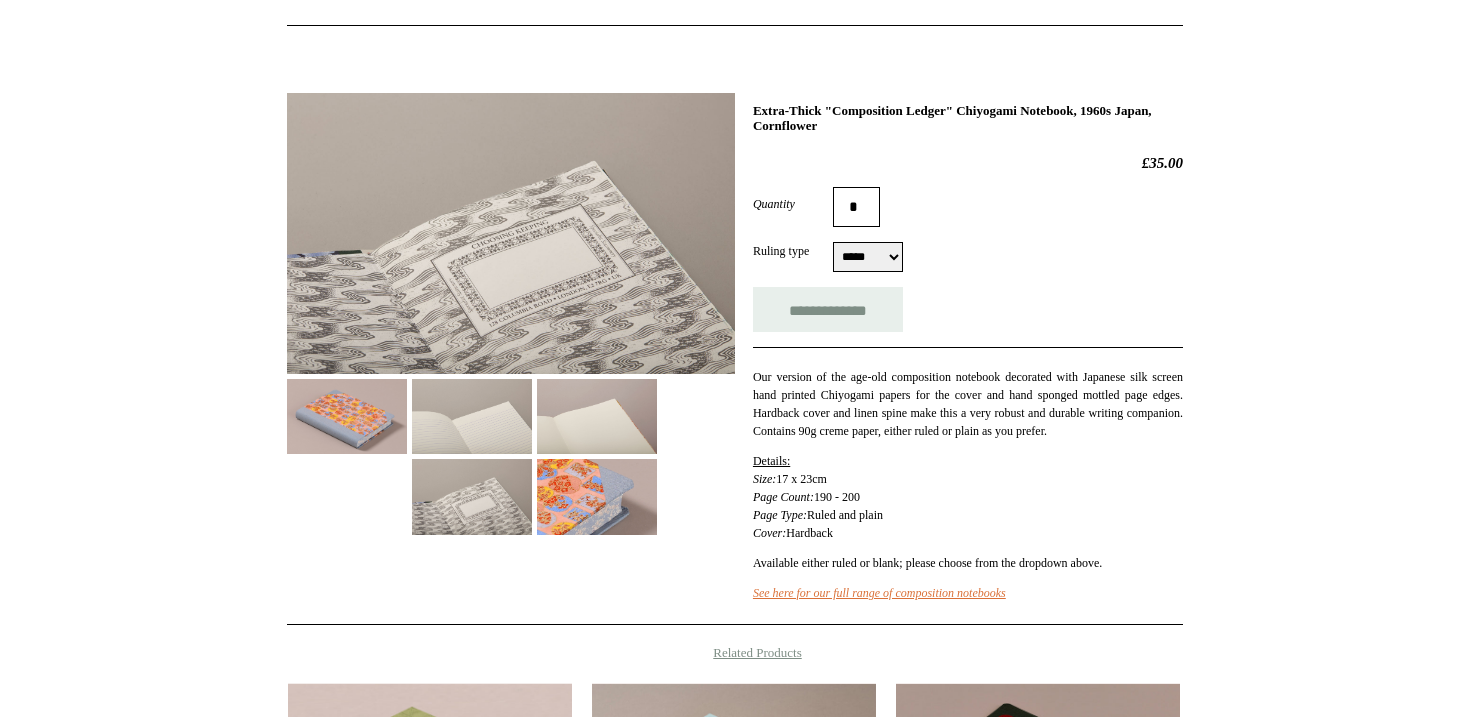 click at bounding box center [597, 416] 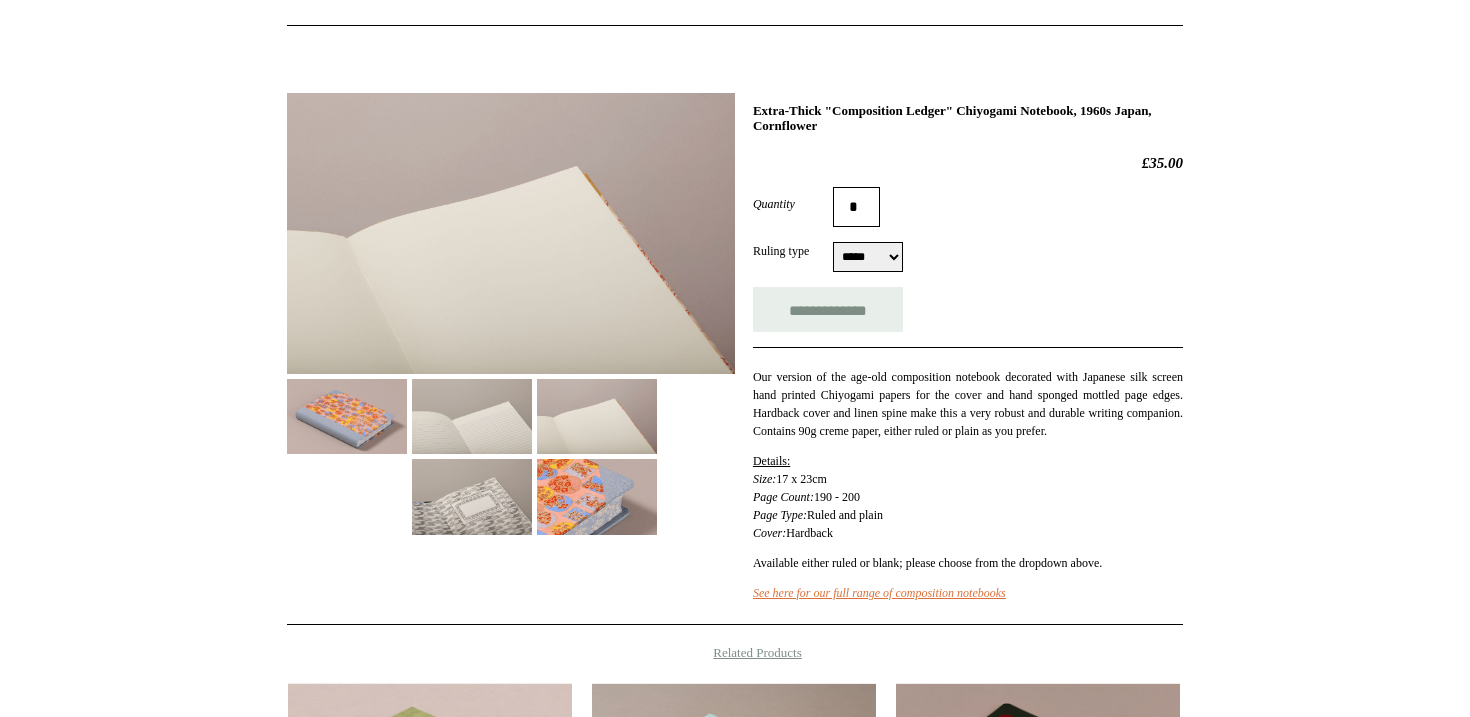 click at bounding box center (472, 416) 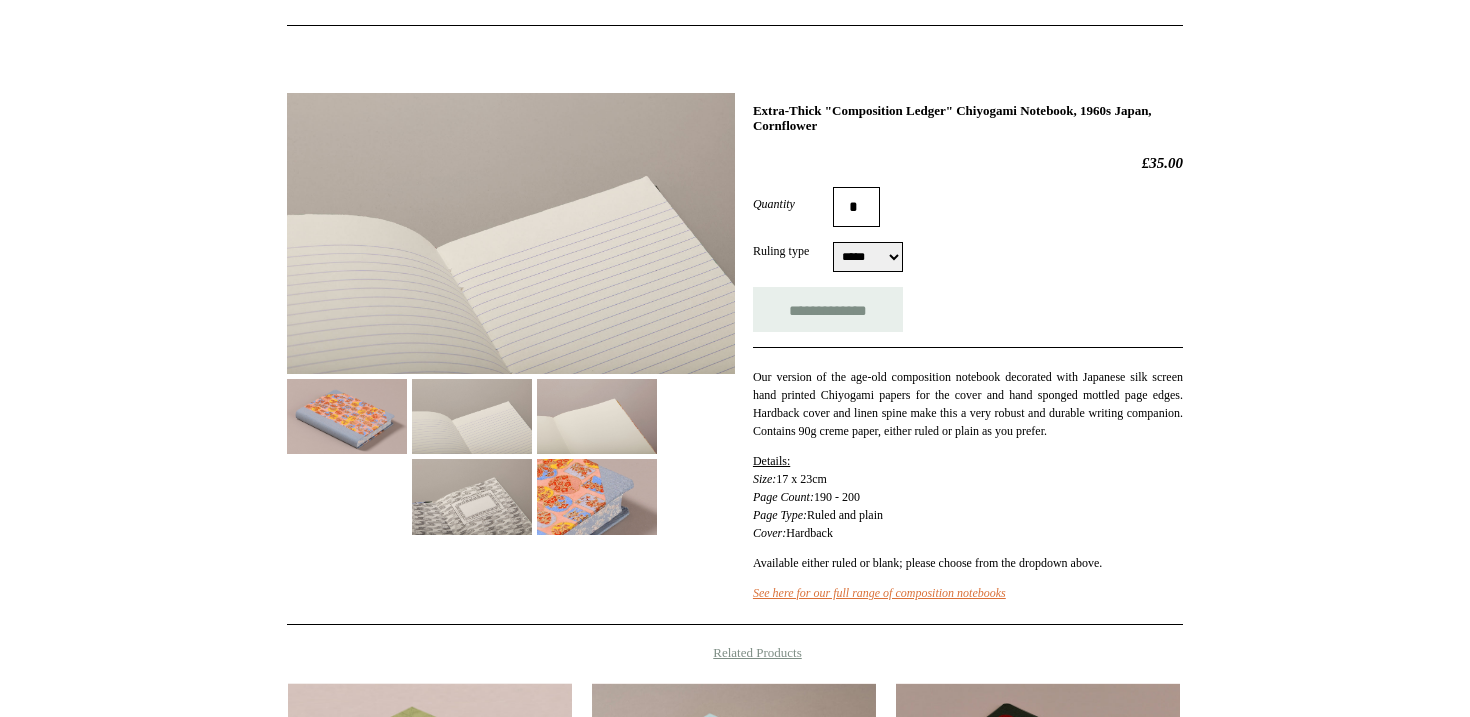 click at bounding box center [347, 416] 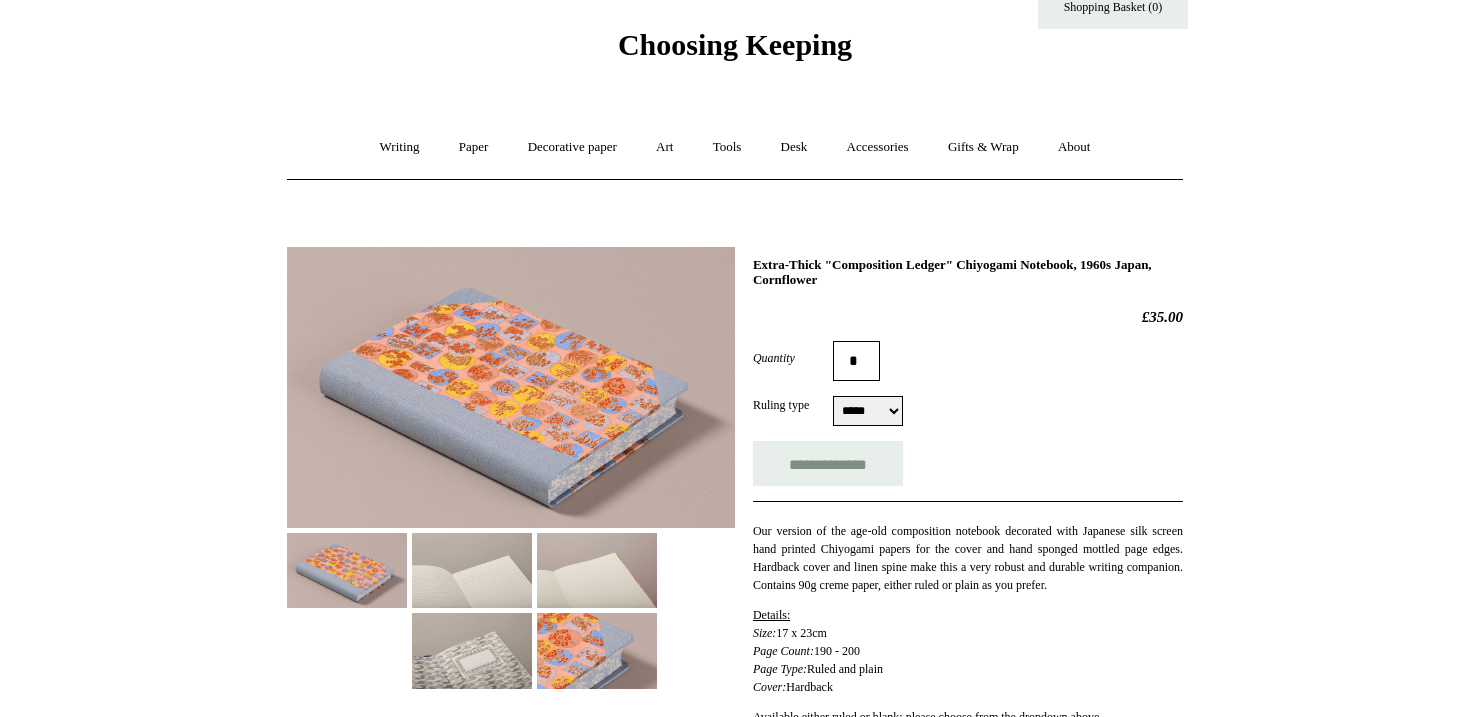 scroll, scrollTop: 61, scrollLeft: 0, axis: vertical 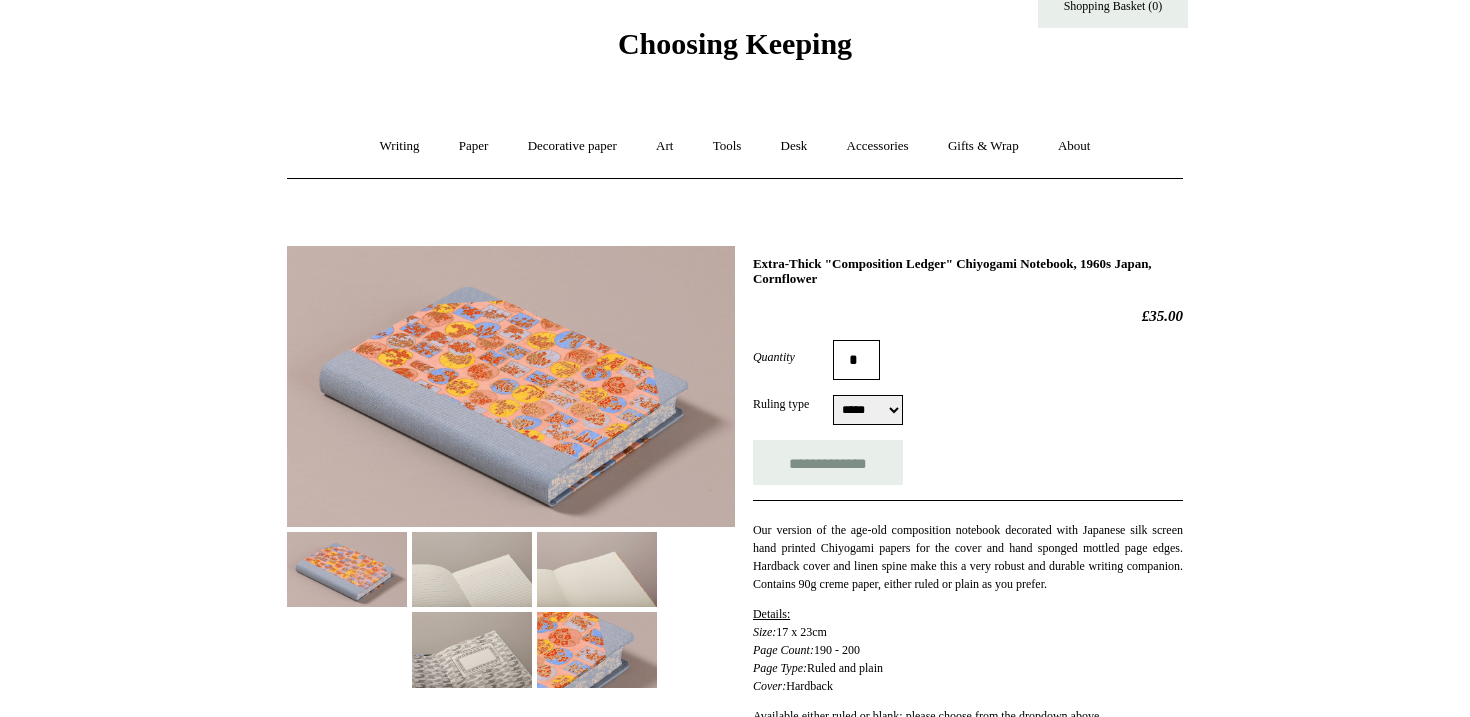 click at bounding box center (597, 649) 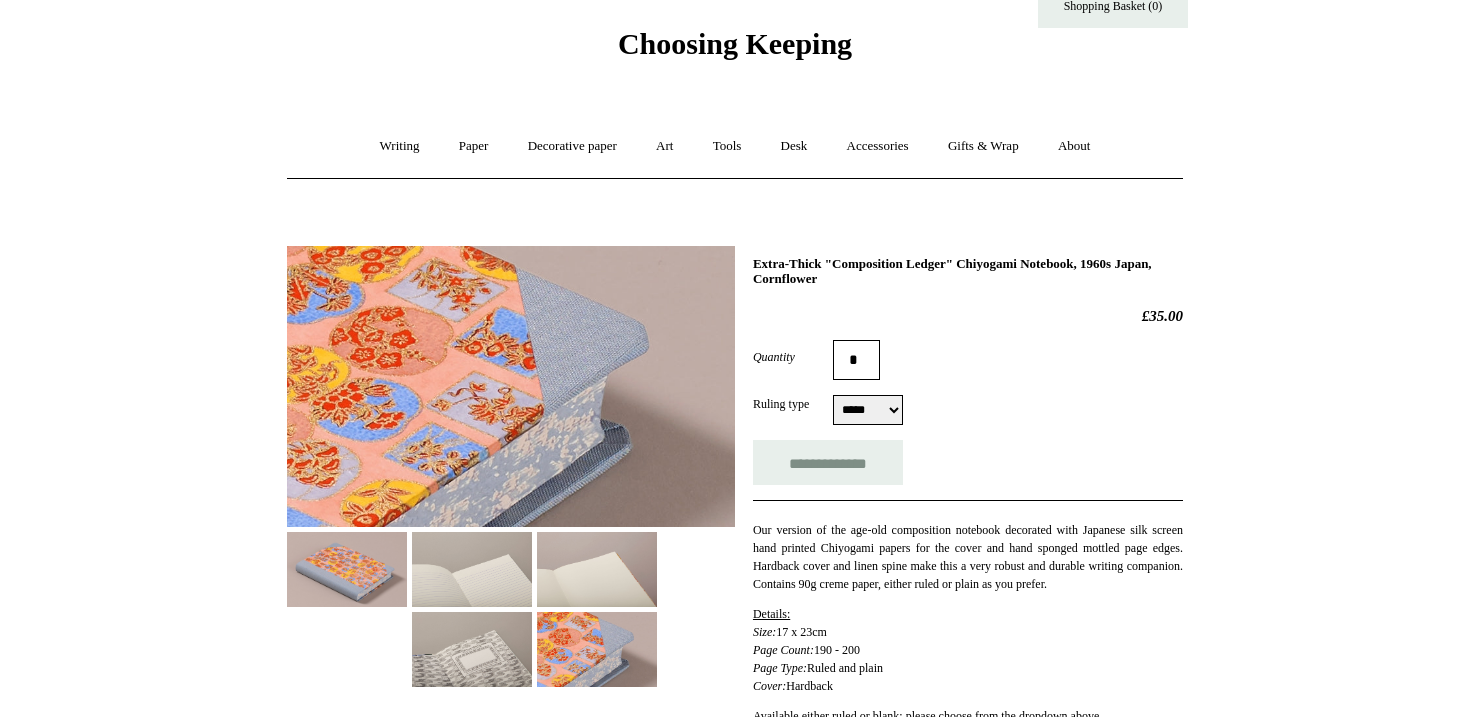 click at bounding box center (347, 569) 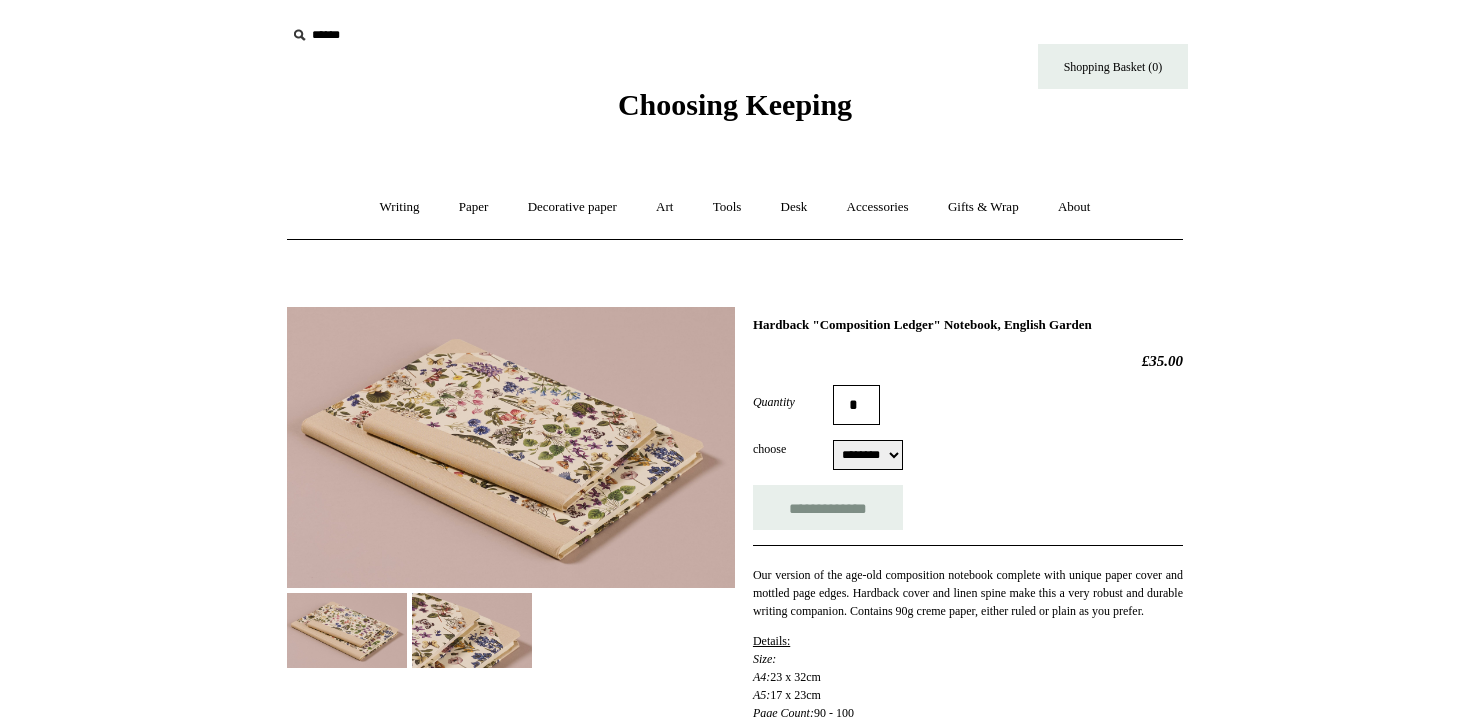select on "********" 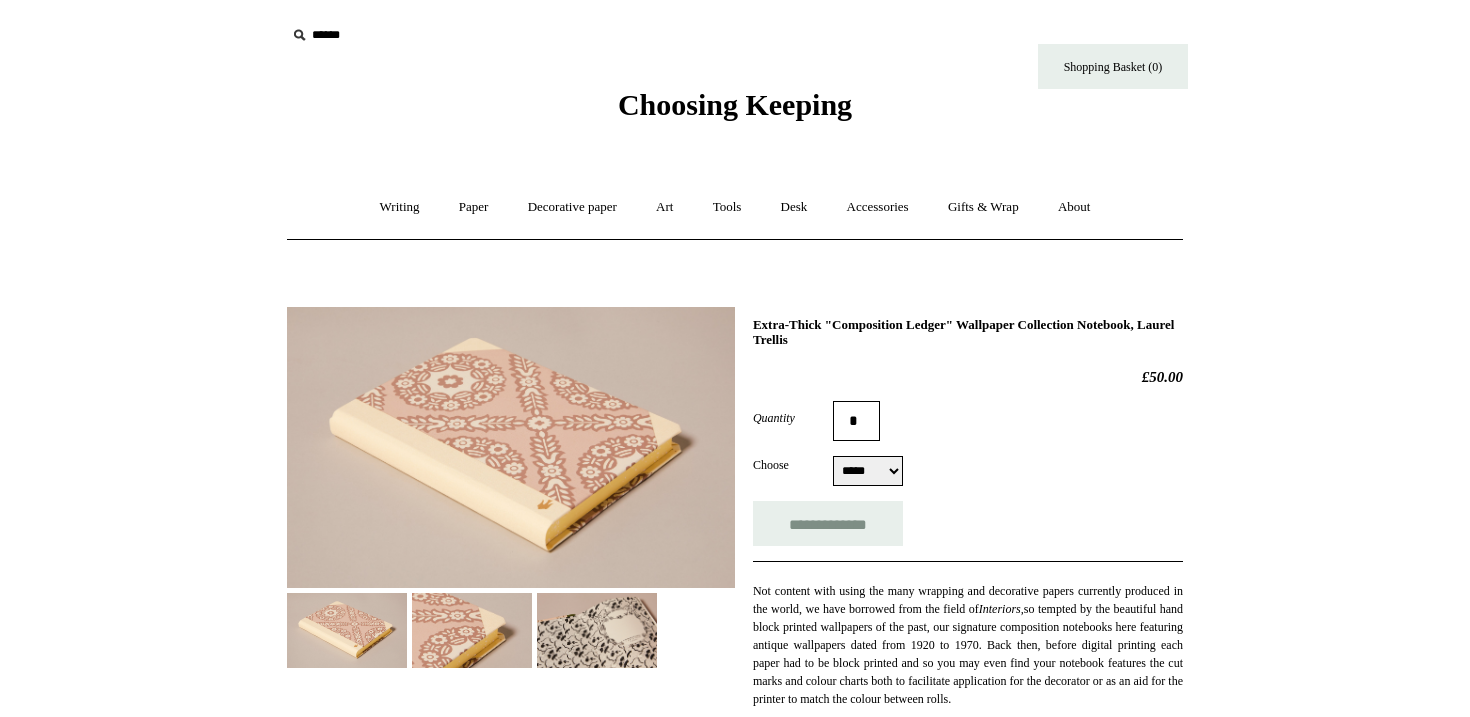 select on "*****" 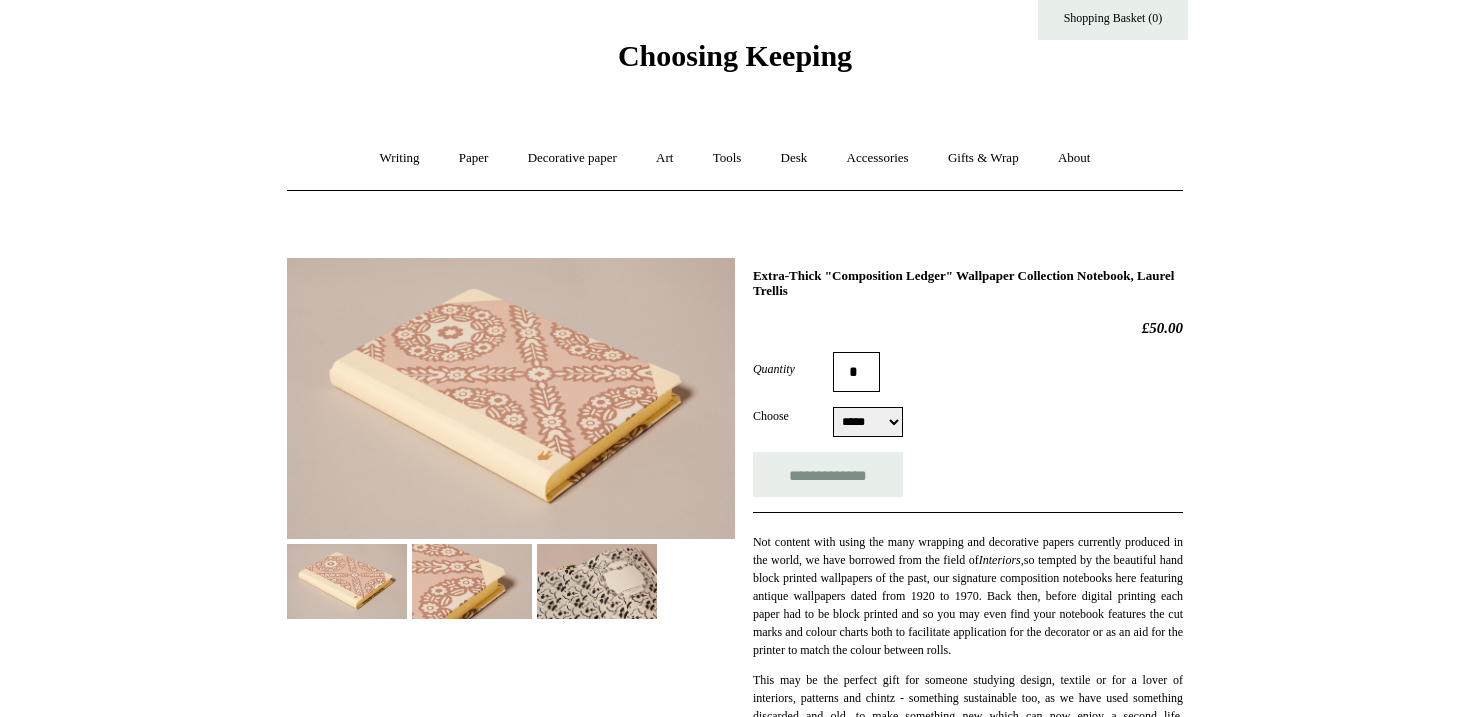 scroll, scrollTop: 50, scrollLeft: 0, axis: vertical 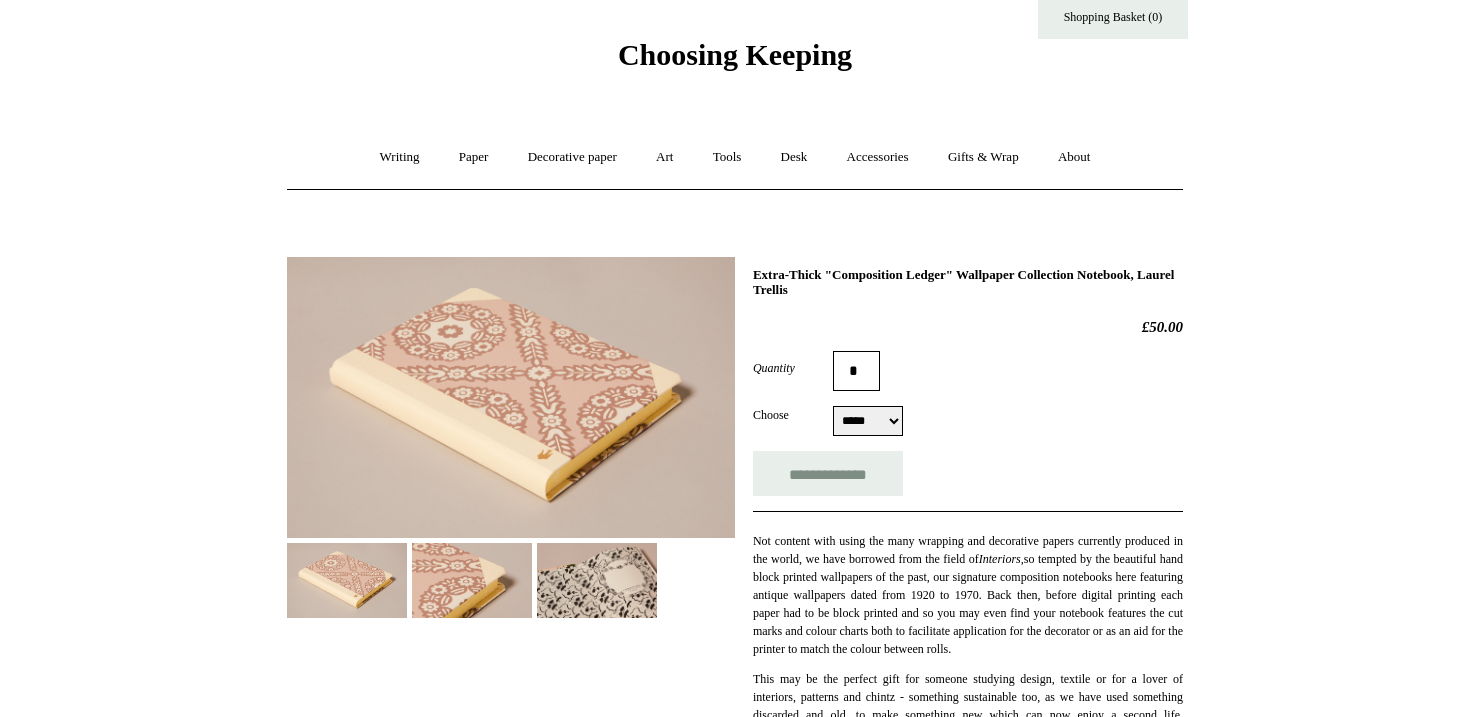 click at bounding box center (472, 580) 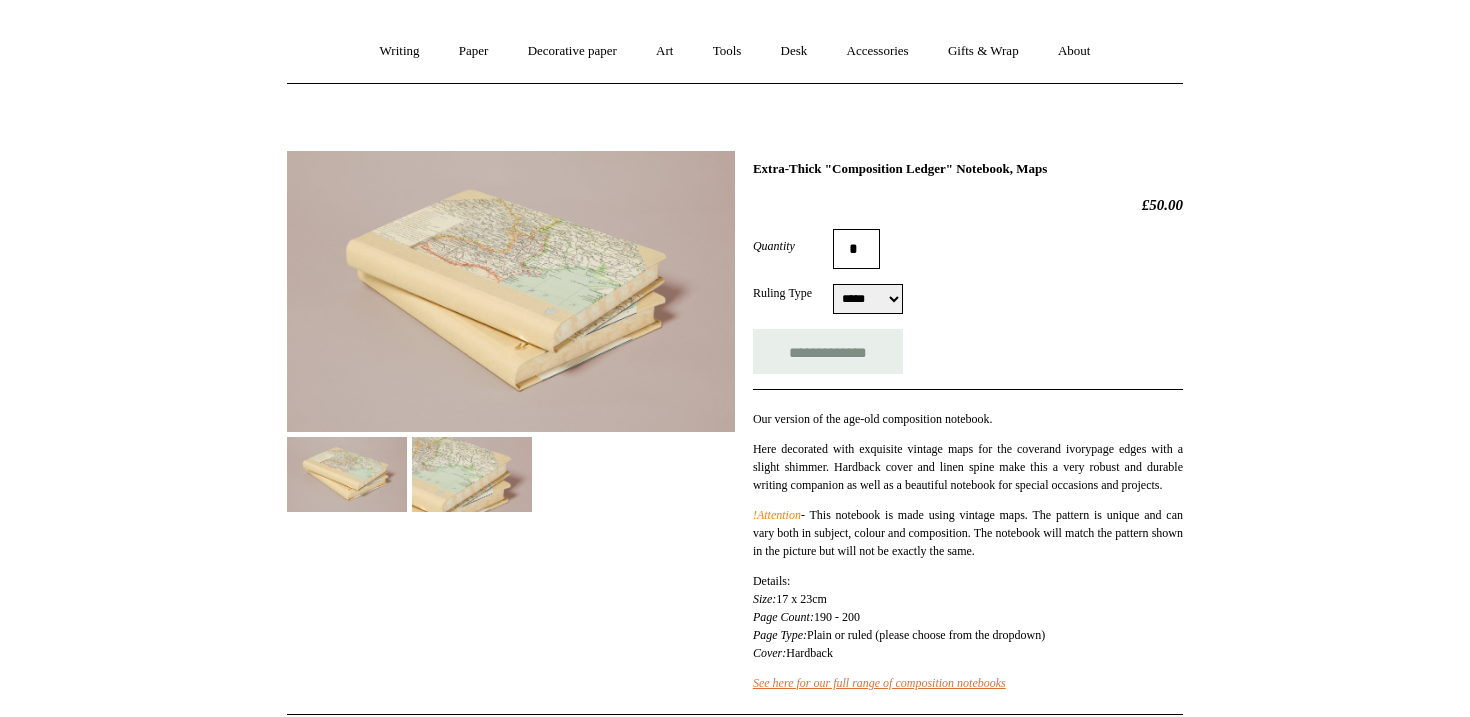 scroll, scrollTop: 0, scrollLeft: 0, axis: both 